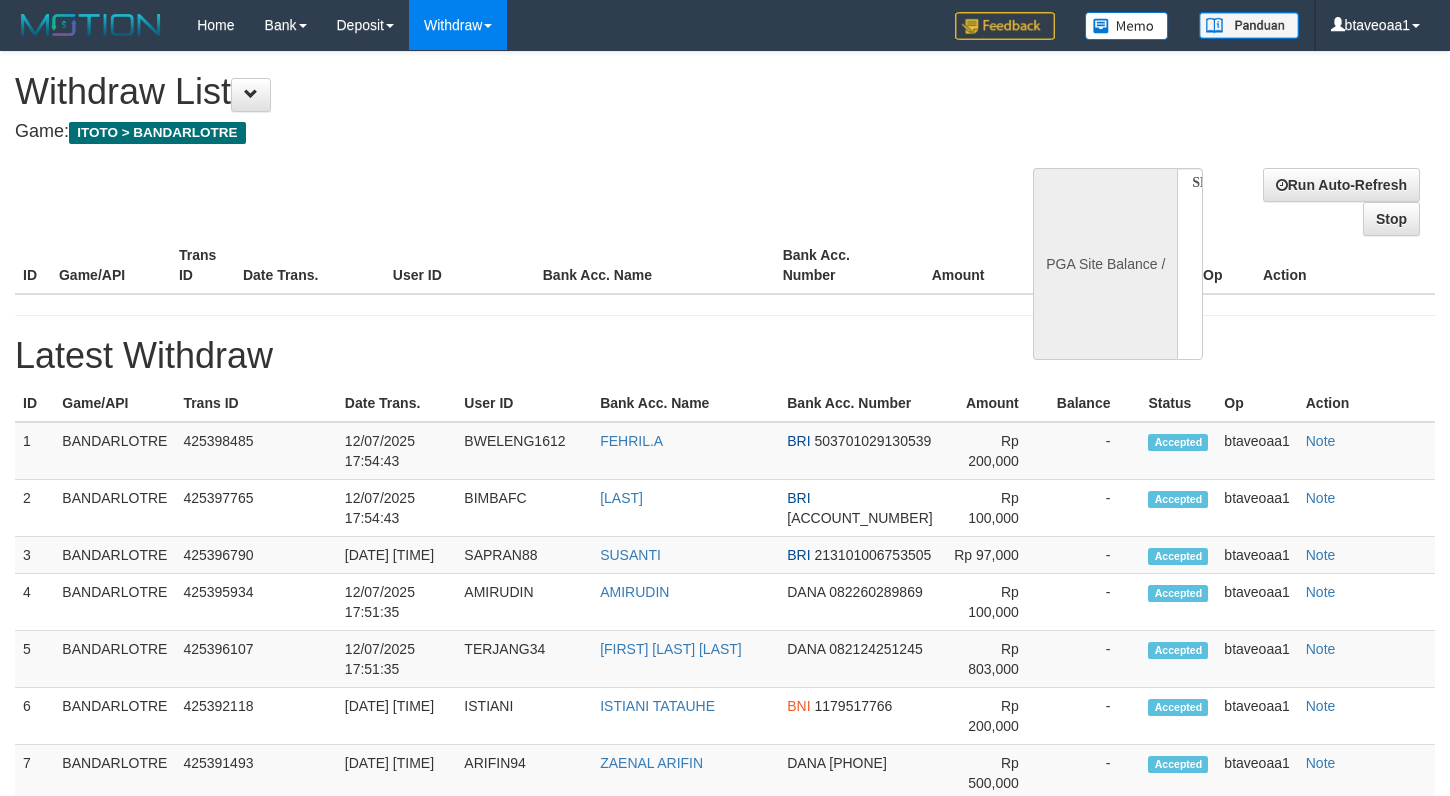 select 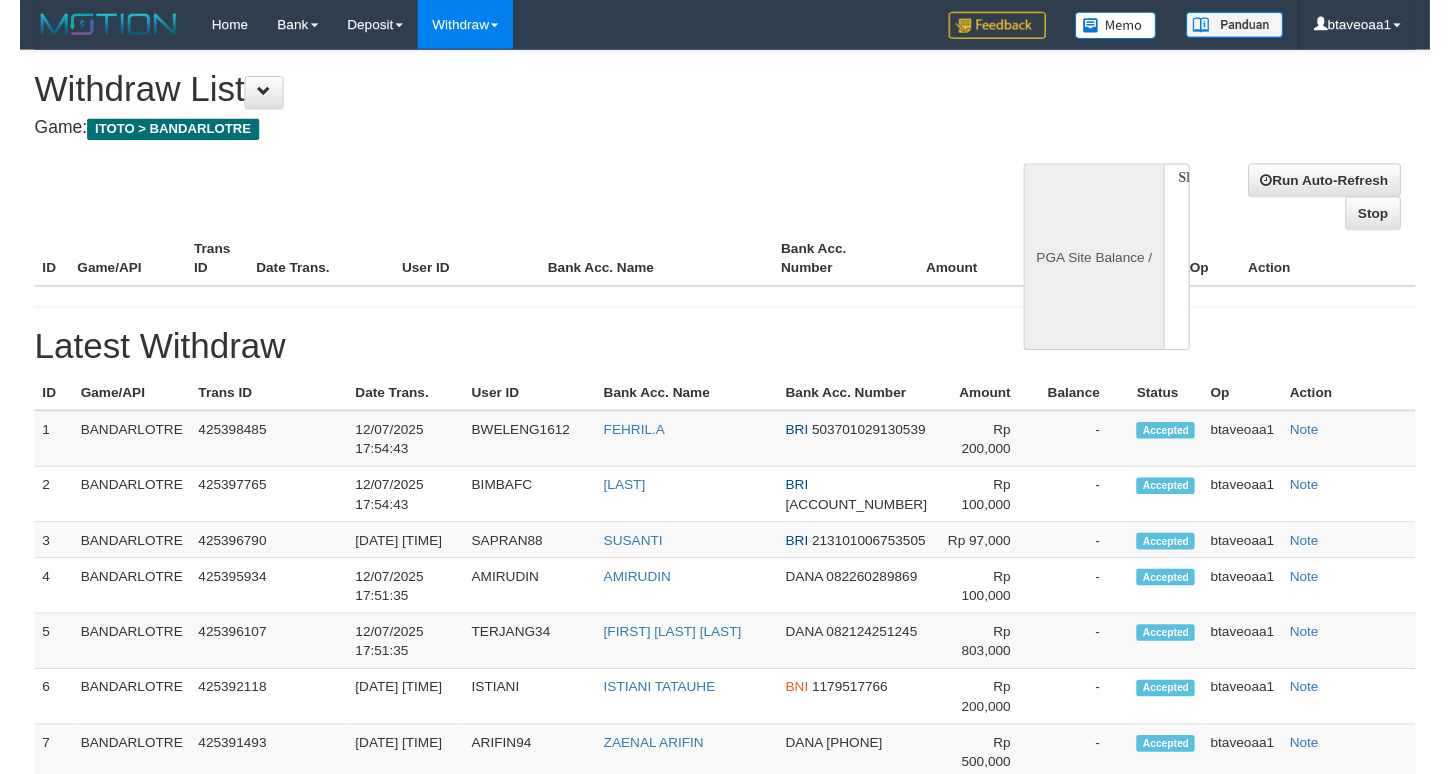 scroll, scrollTop: 0, scrollLeft: 0, axis: both 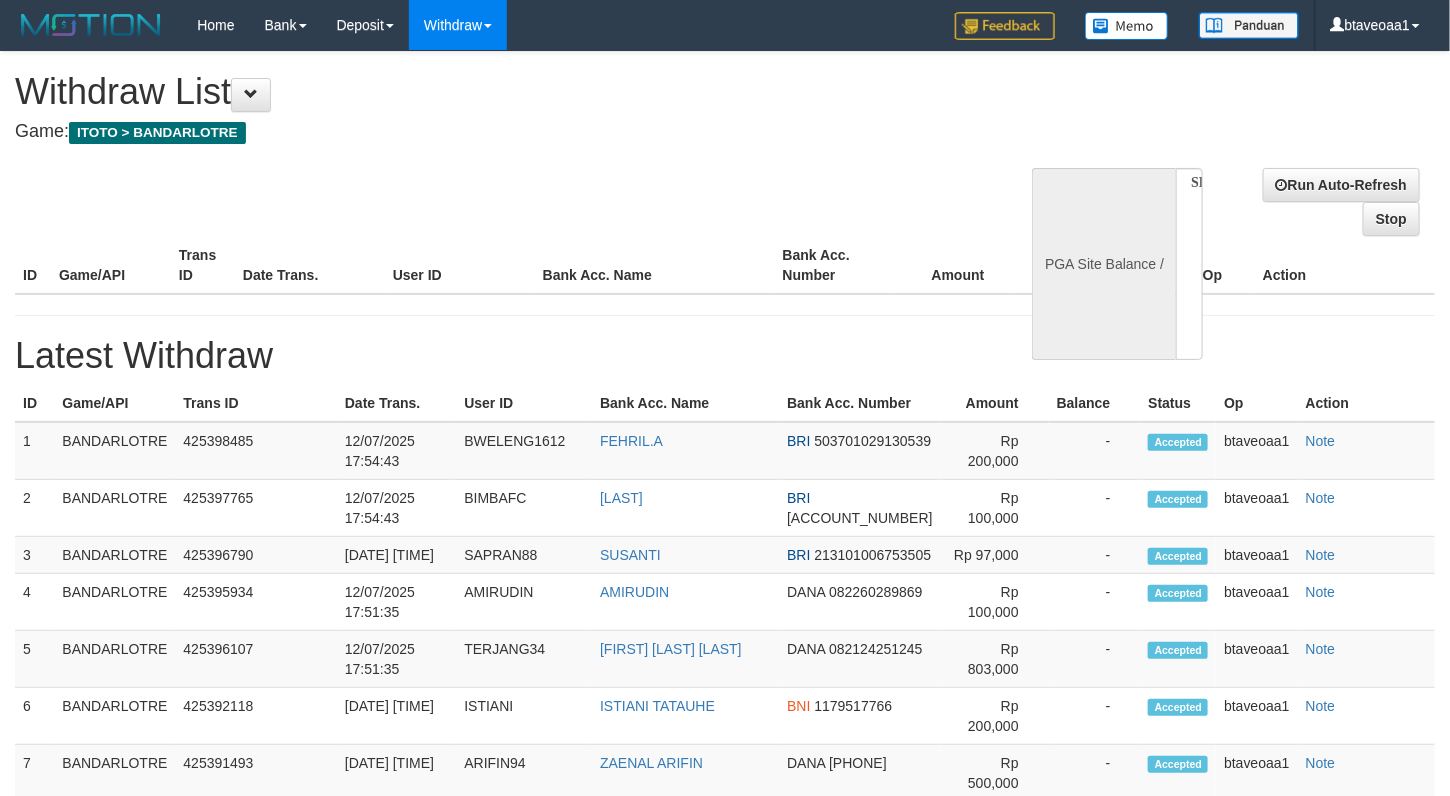 select on "**" 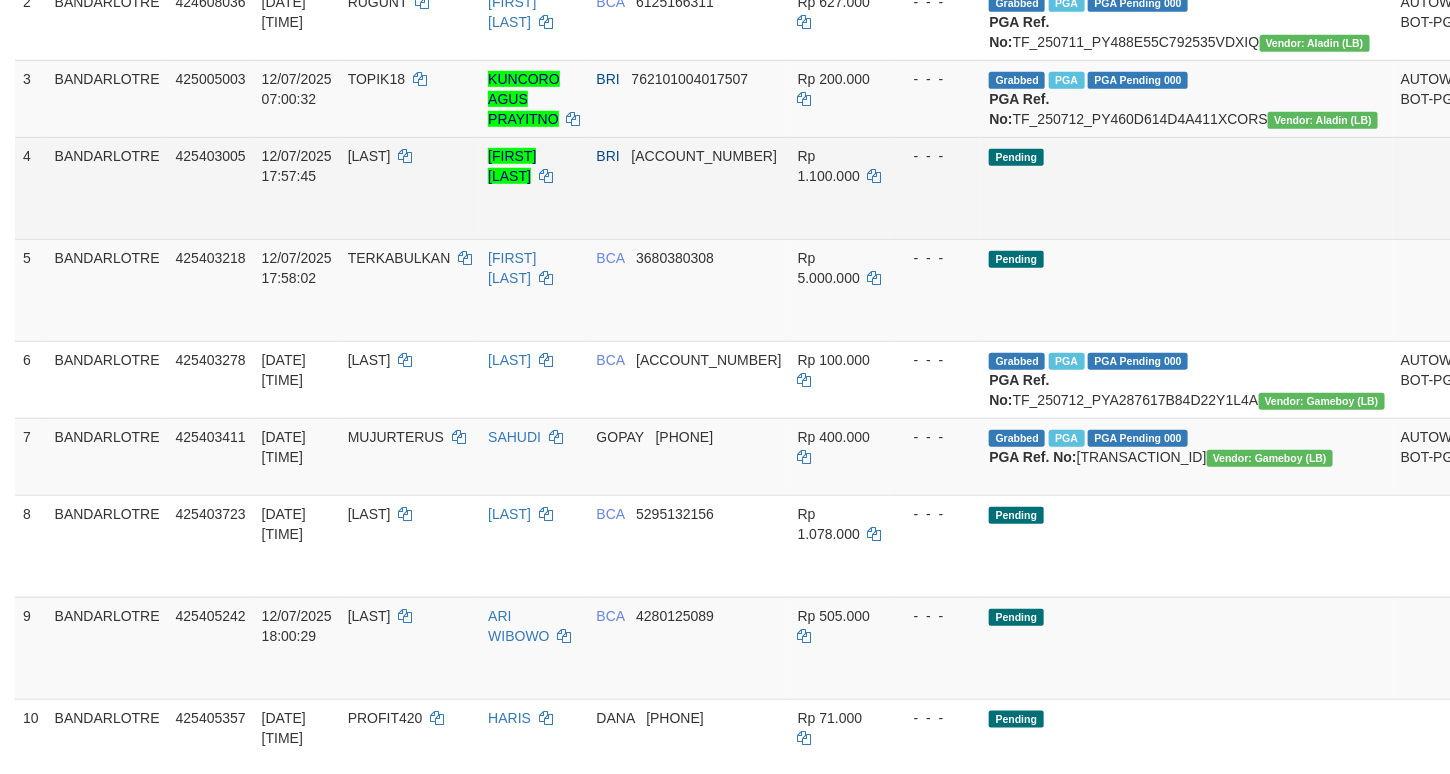 scroll, scrollTop: 499, scrollLeft: 0, axis: vertical 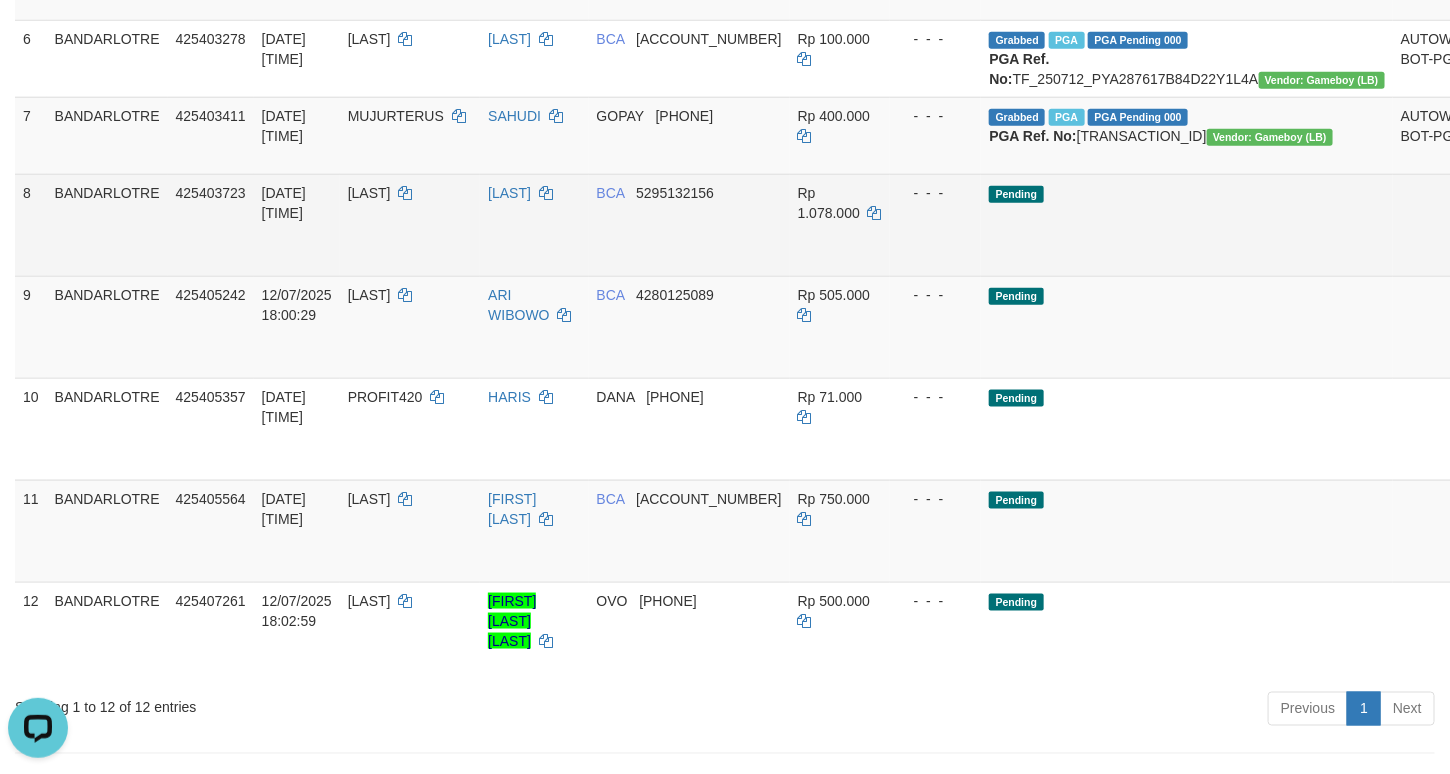 click on "[LAST]" at bounding box center [410, 225] 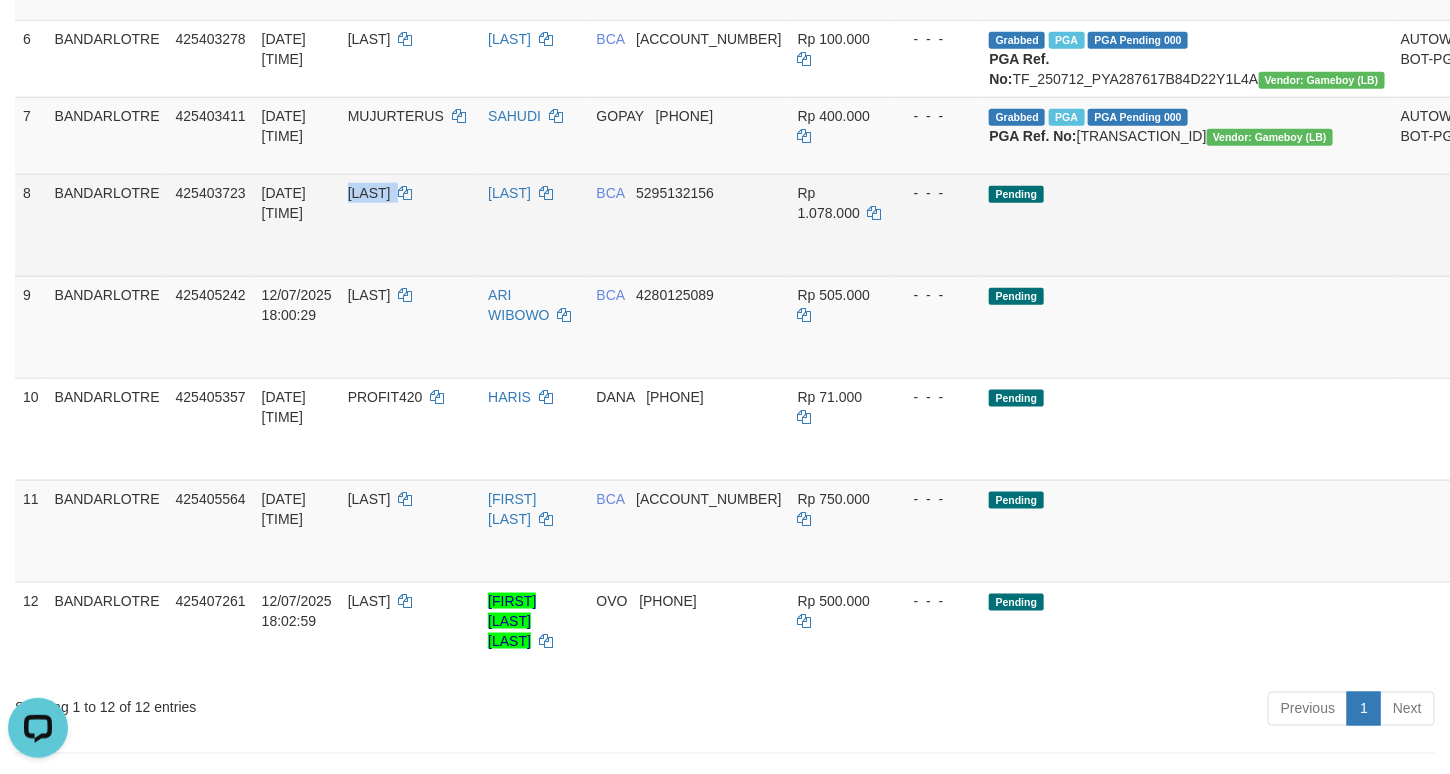 click on "[LAST]" at bounding box center (410, 225) 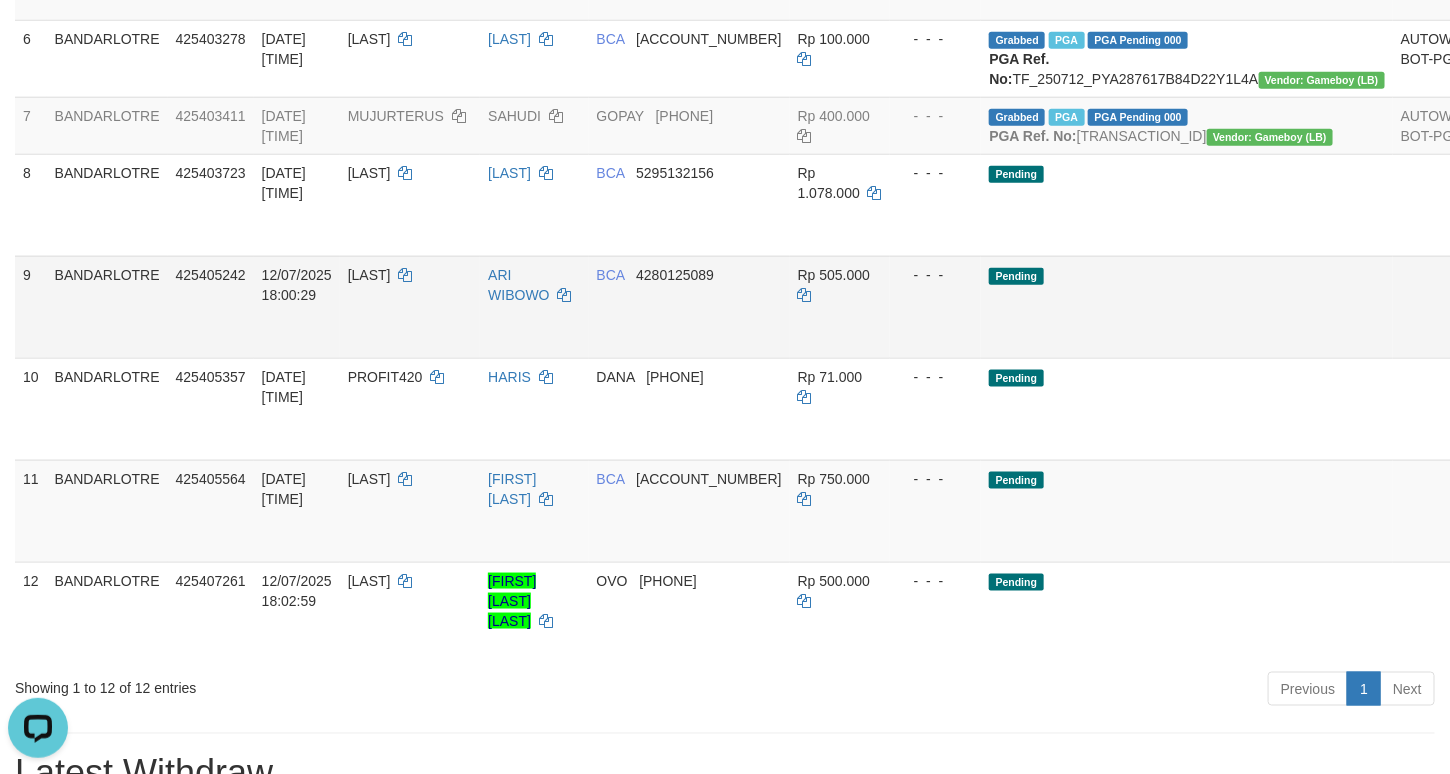 click on "[LAST]" at bounding box center [410, 307] 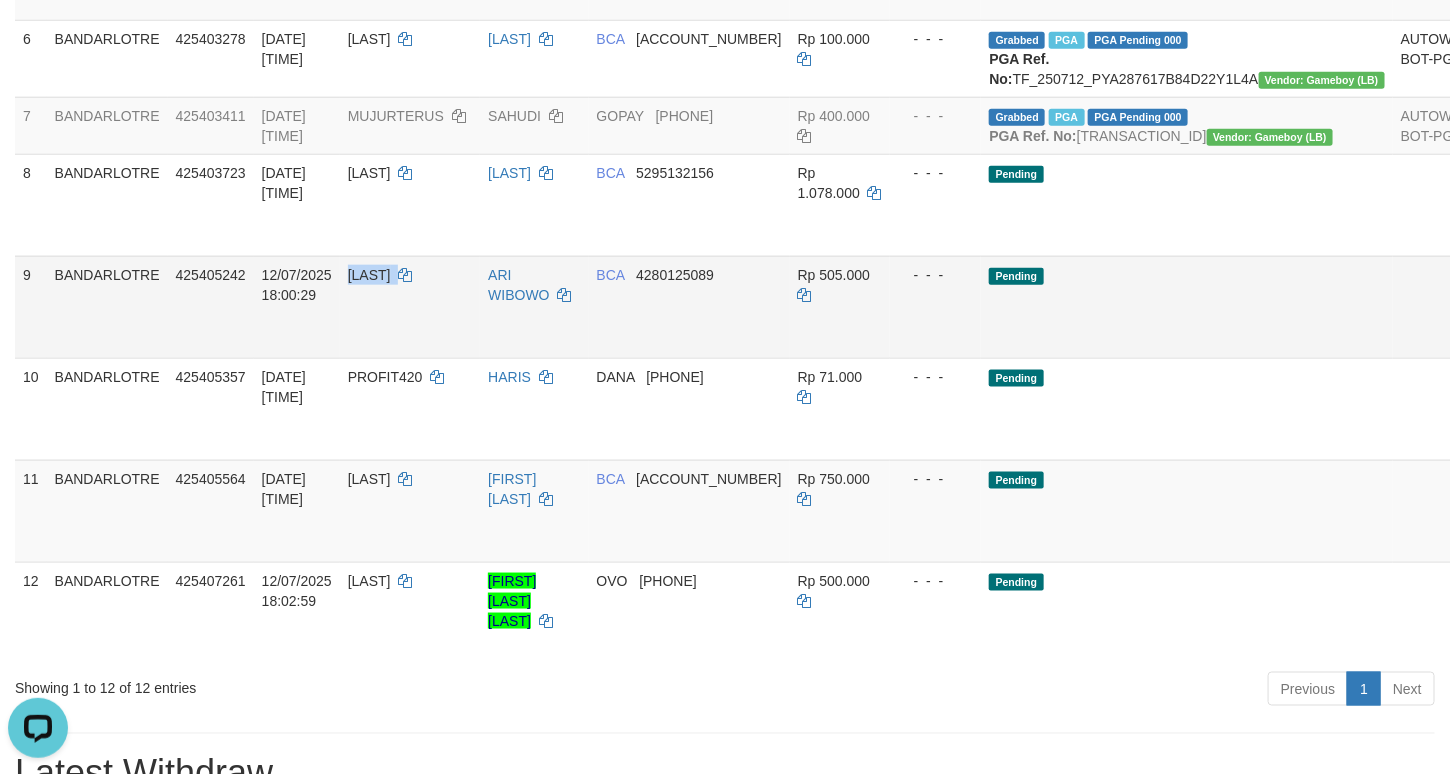 click on "[LAST]" at bounding box center (410, 307) 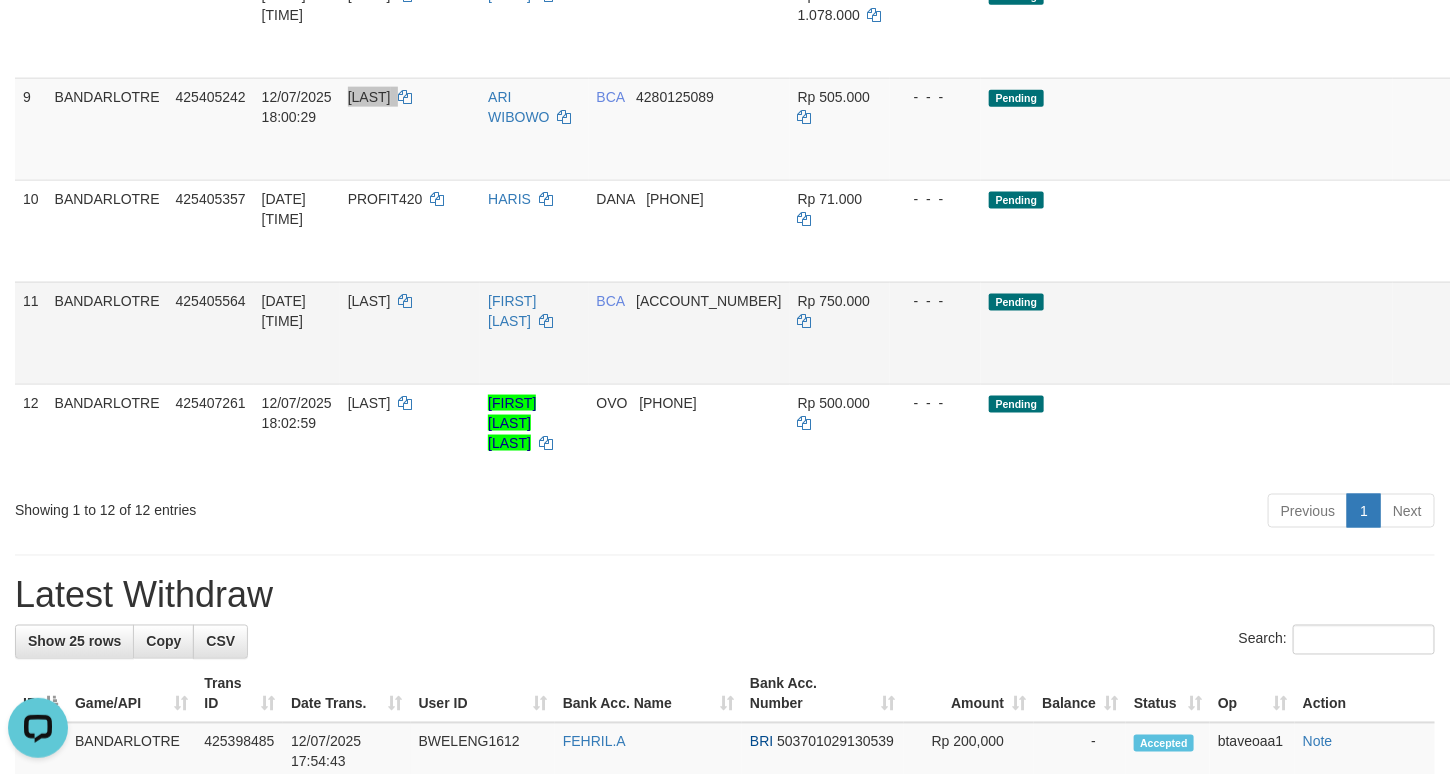 scroll, scrollTop: 1000, scrollLeft: 0, axis: vertical 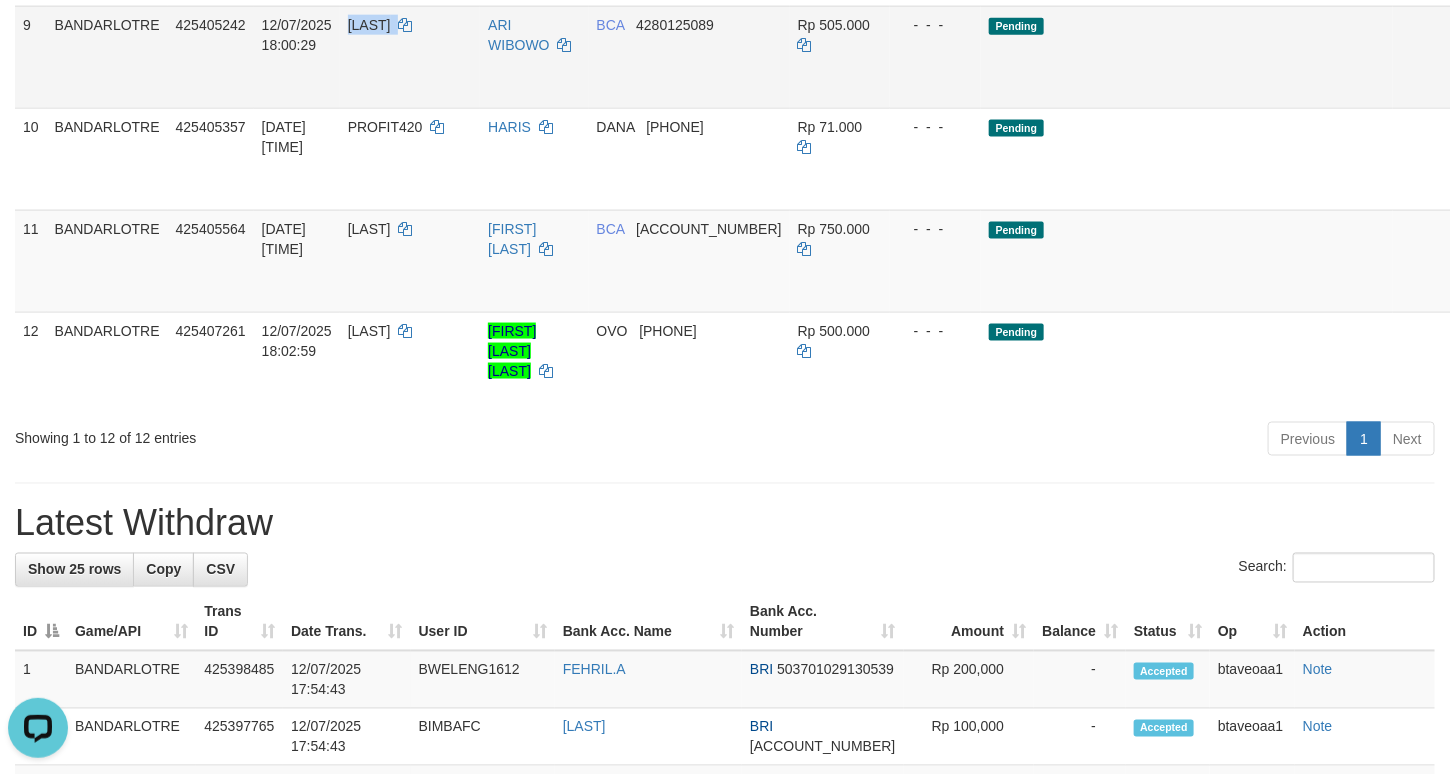copy on "[LAST]" 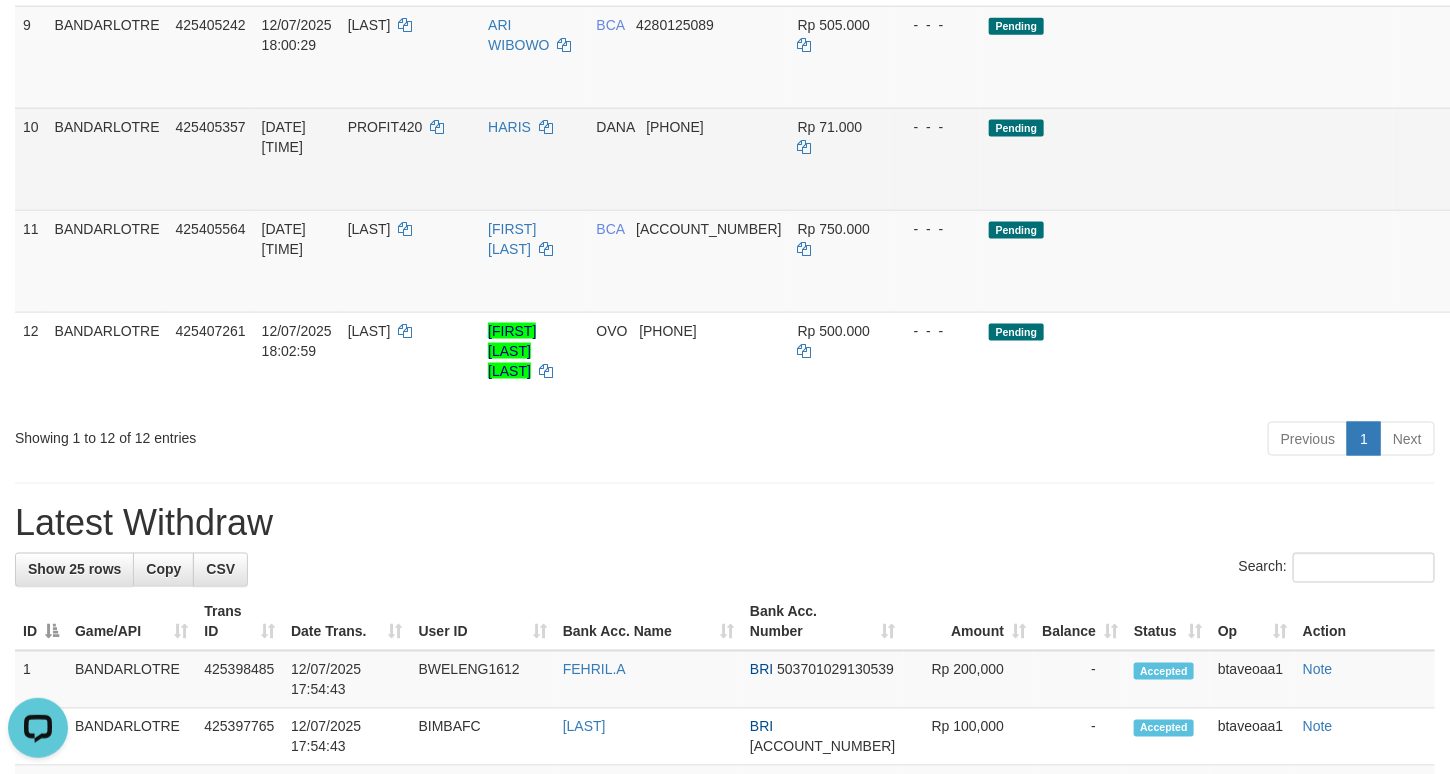 click on "PROFIT420" at bounding box center (385, 127) 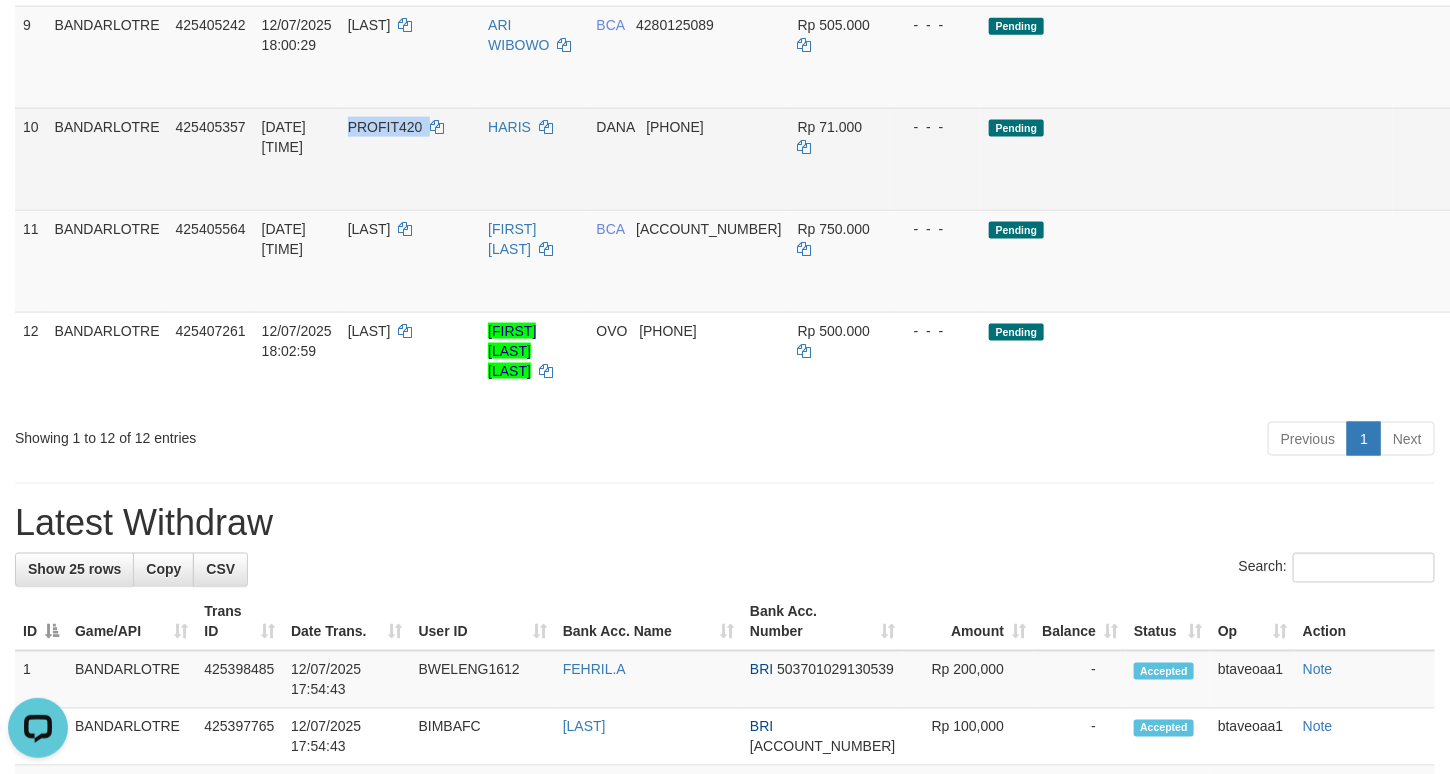 copy on "PROFIT420" 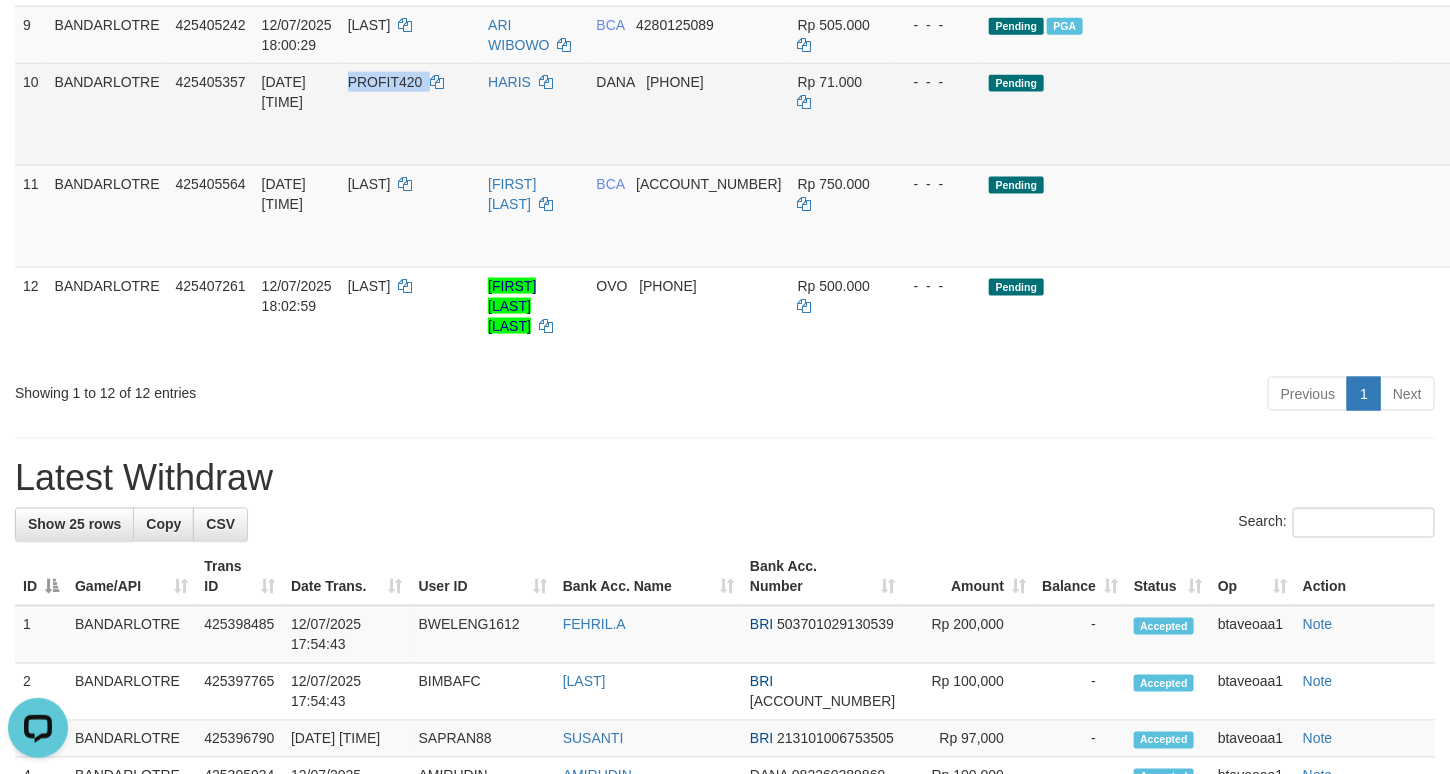click on "Send PGA" at bounding box center [1500, 137] 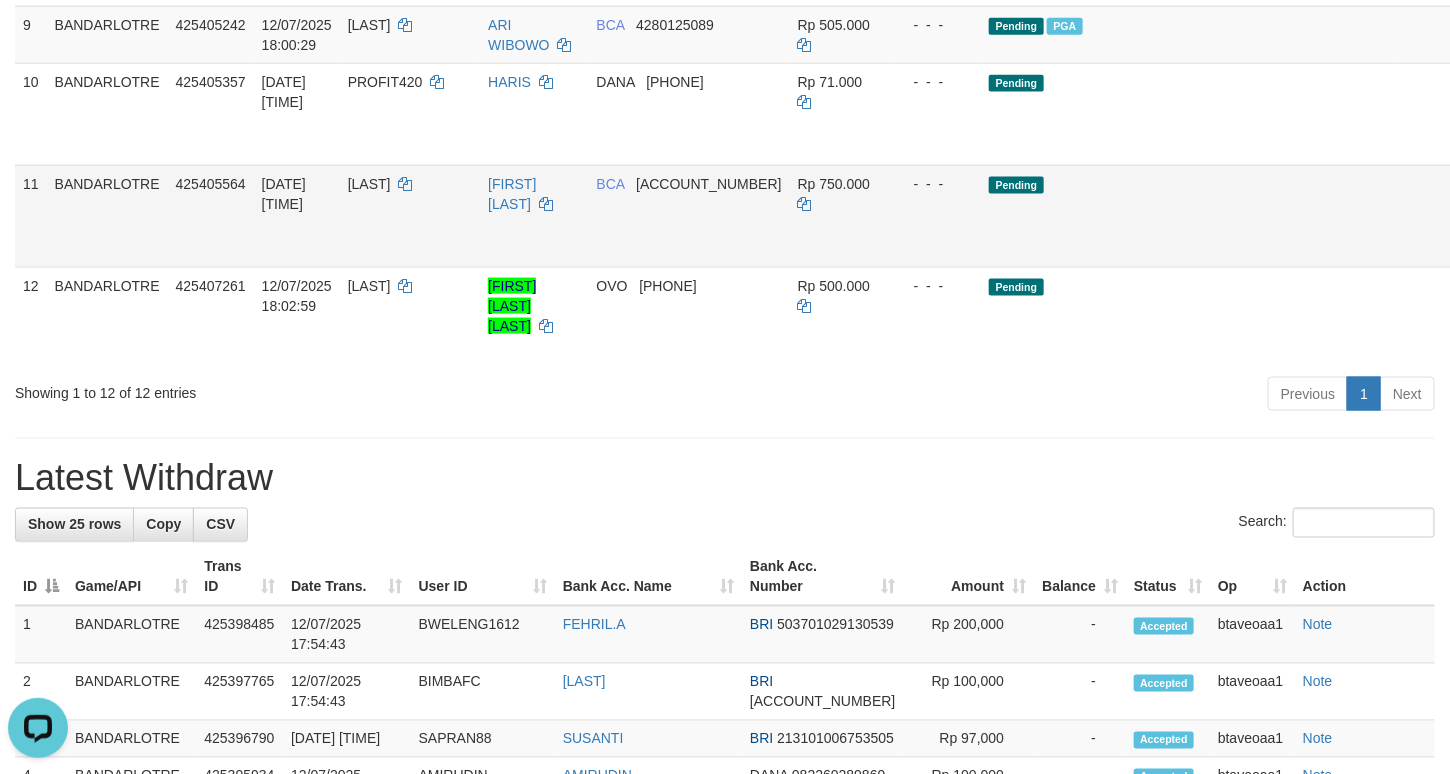 click on "[LAST]" at bounding box center [369, 184] 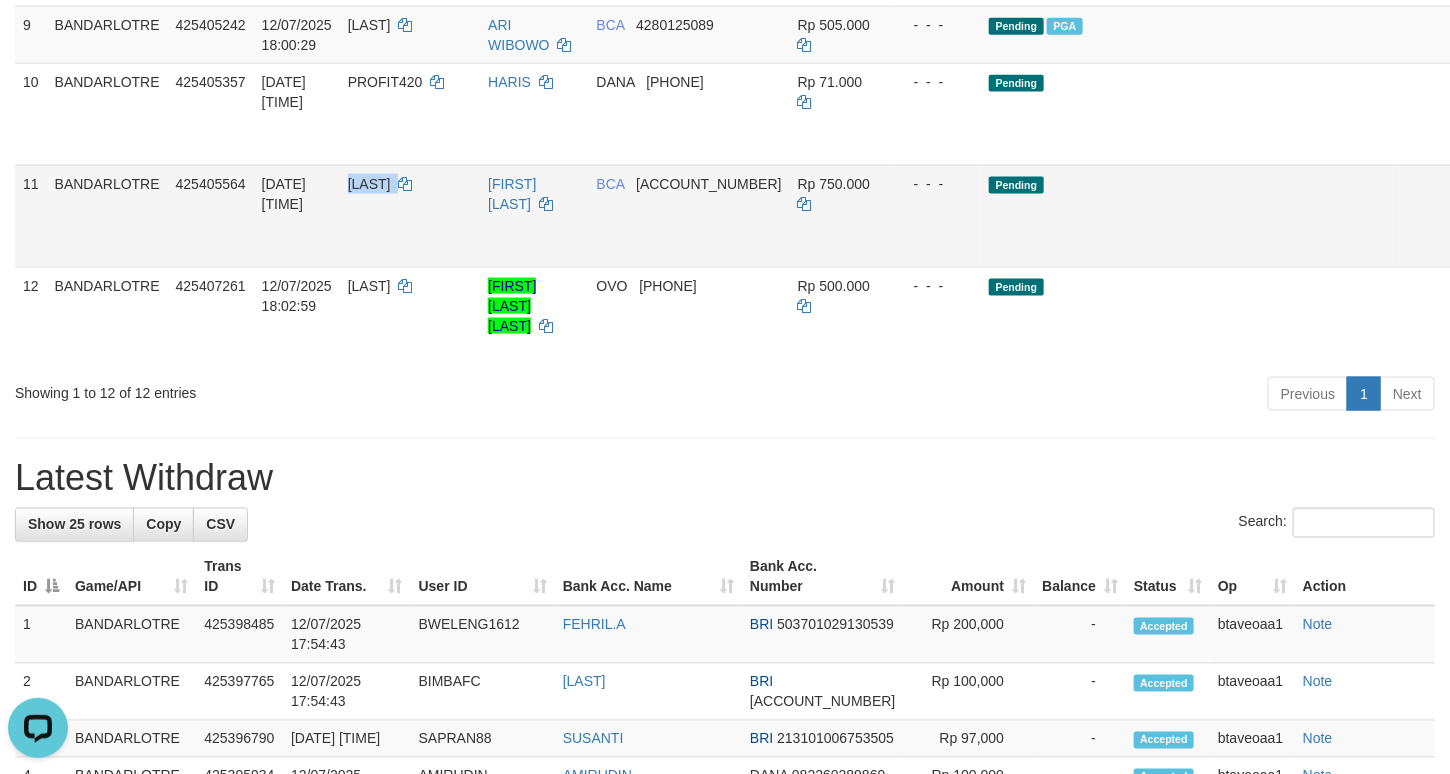 copy on "[LAST]" 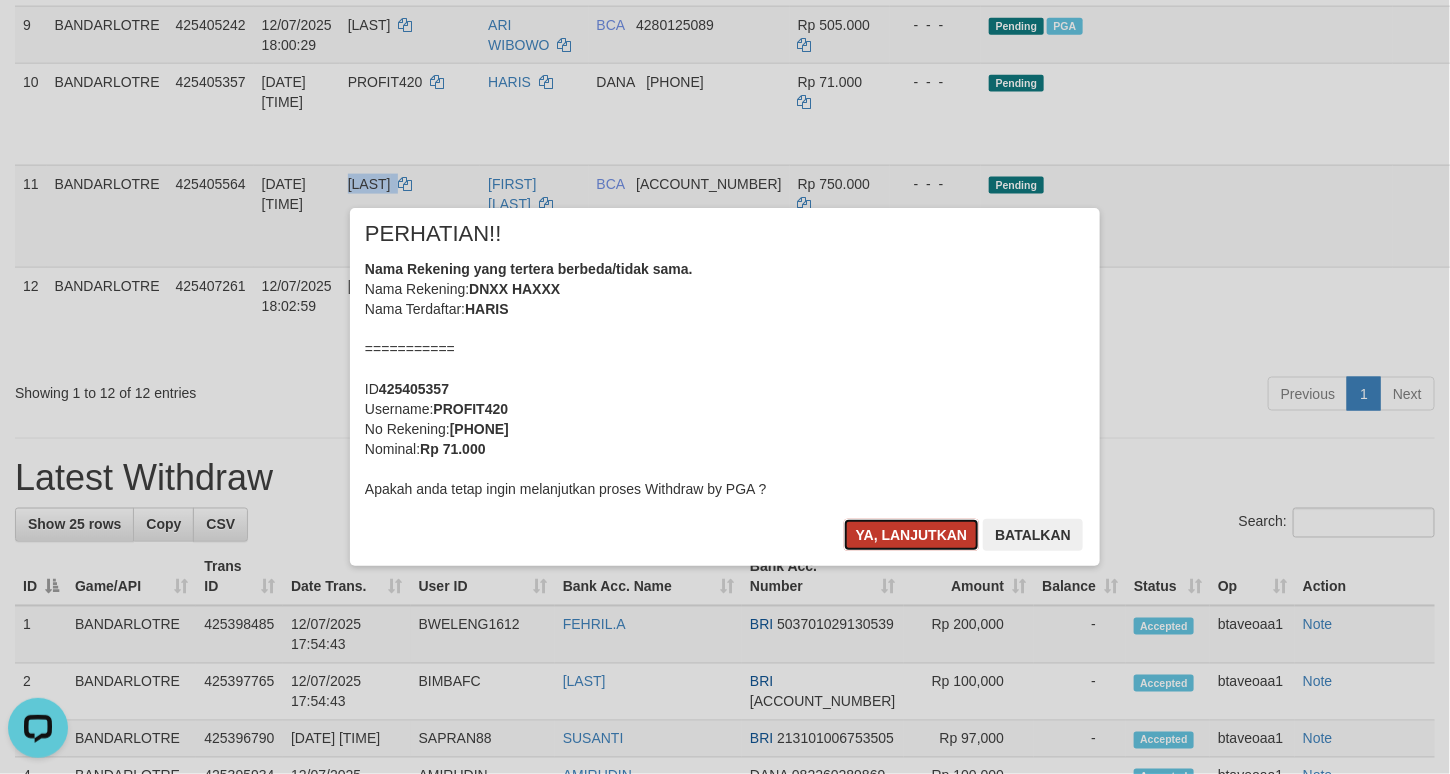 click on "Ya, lanjutkan" at bounding box center [912, 535] 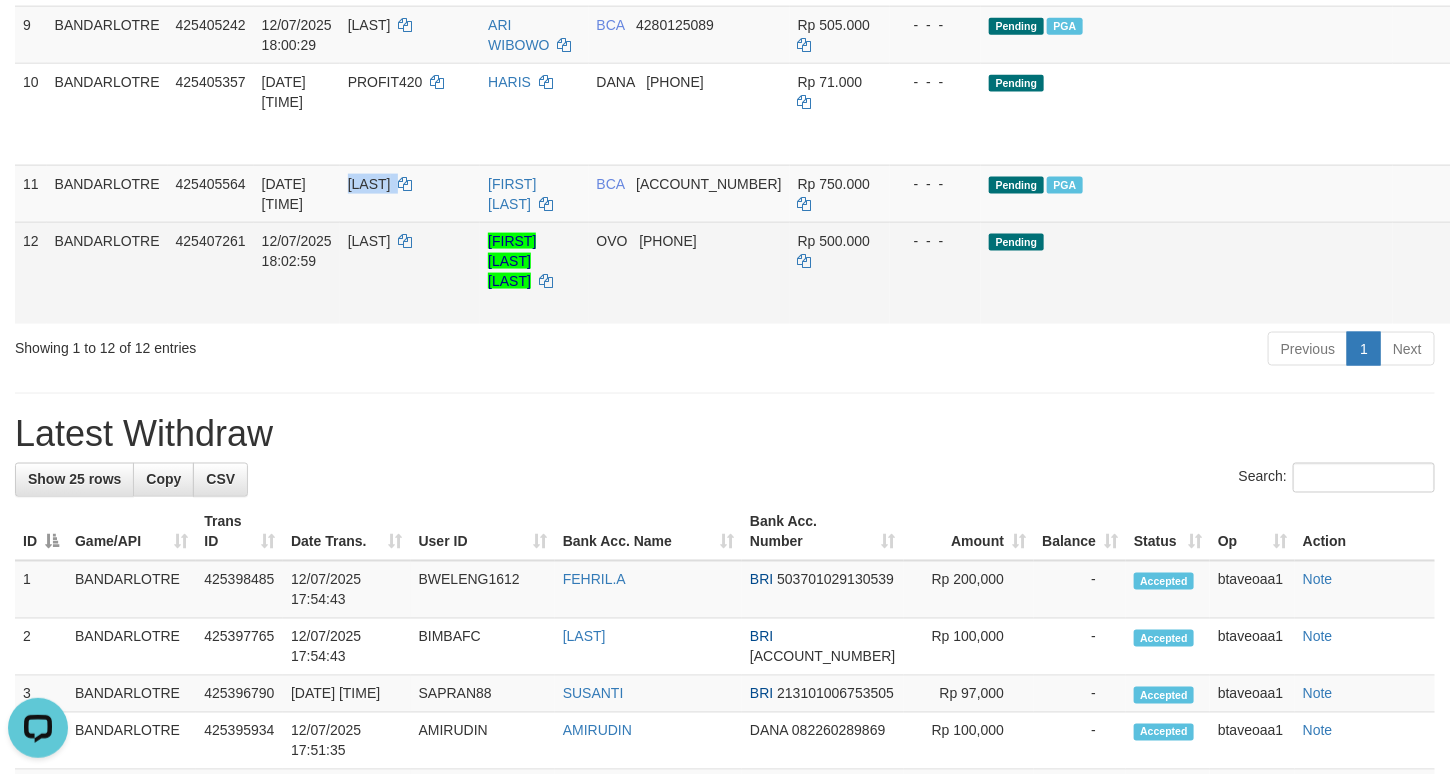 copy on "[LAST]" 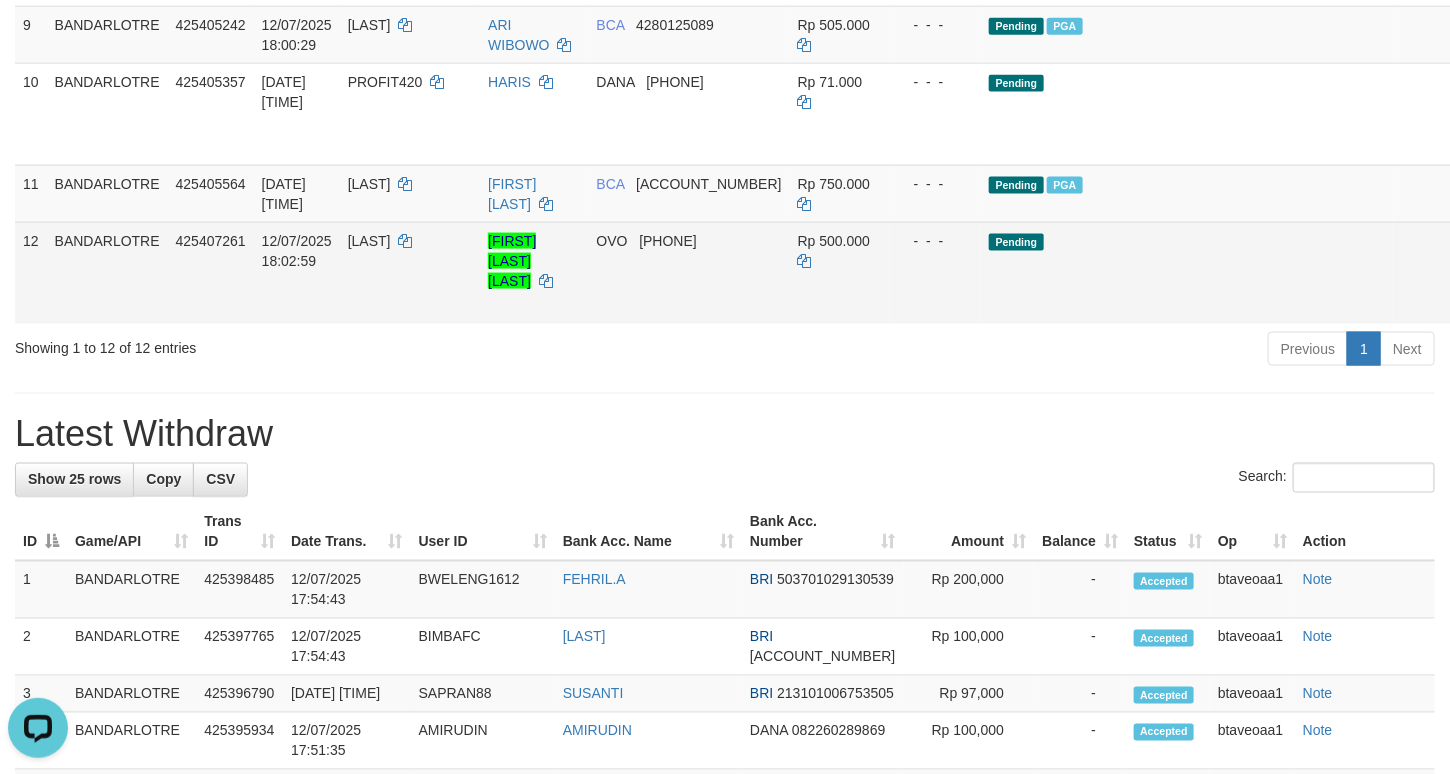 click on "[LAST]" at bounding box center (410, 273) 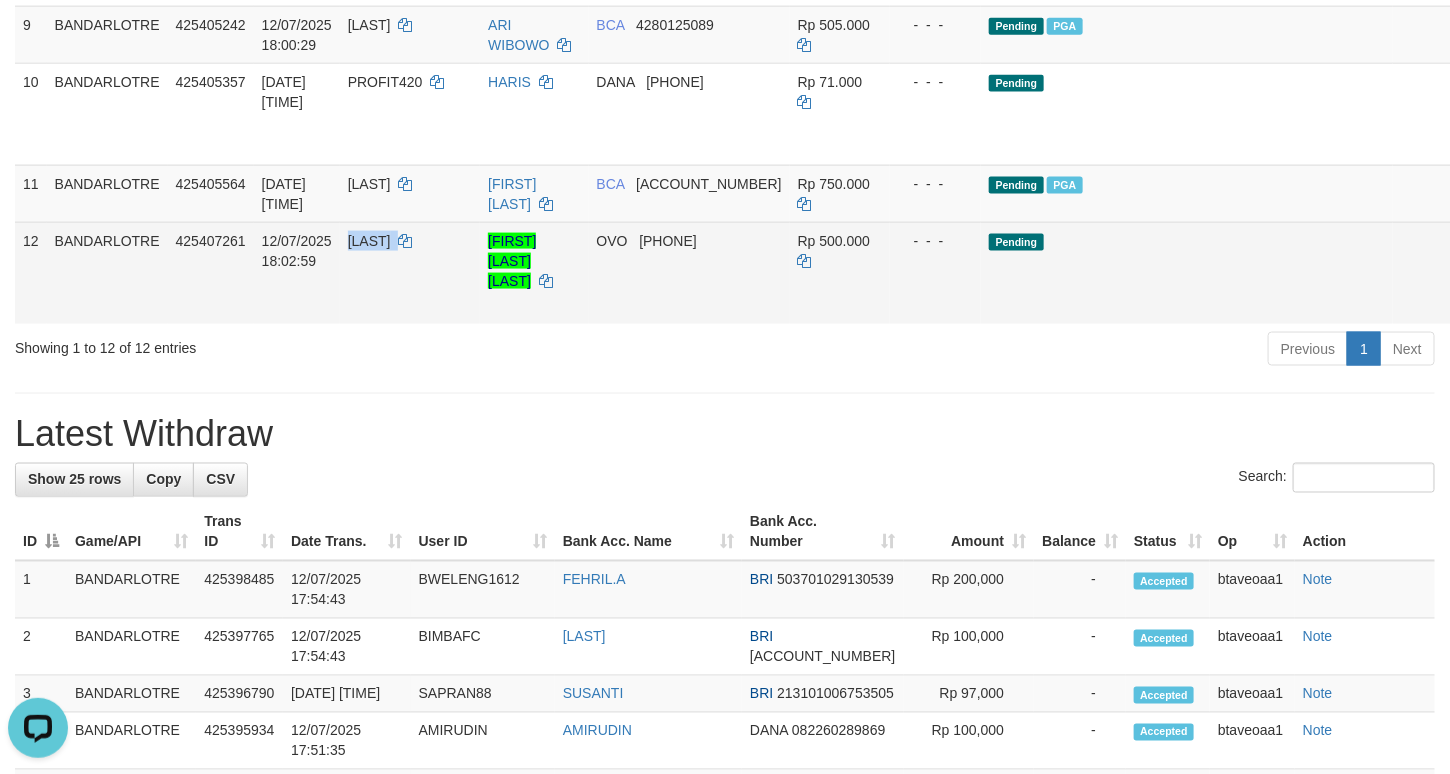 click on "[LAST]" at bounding box center (410, 273) 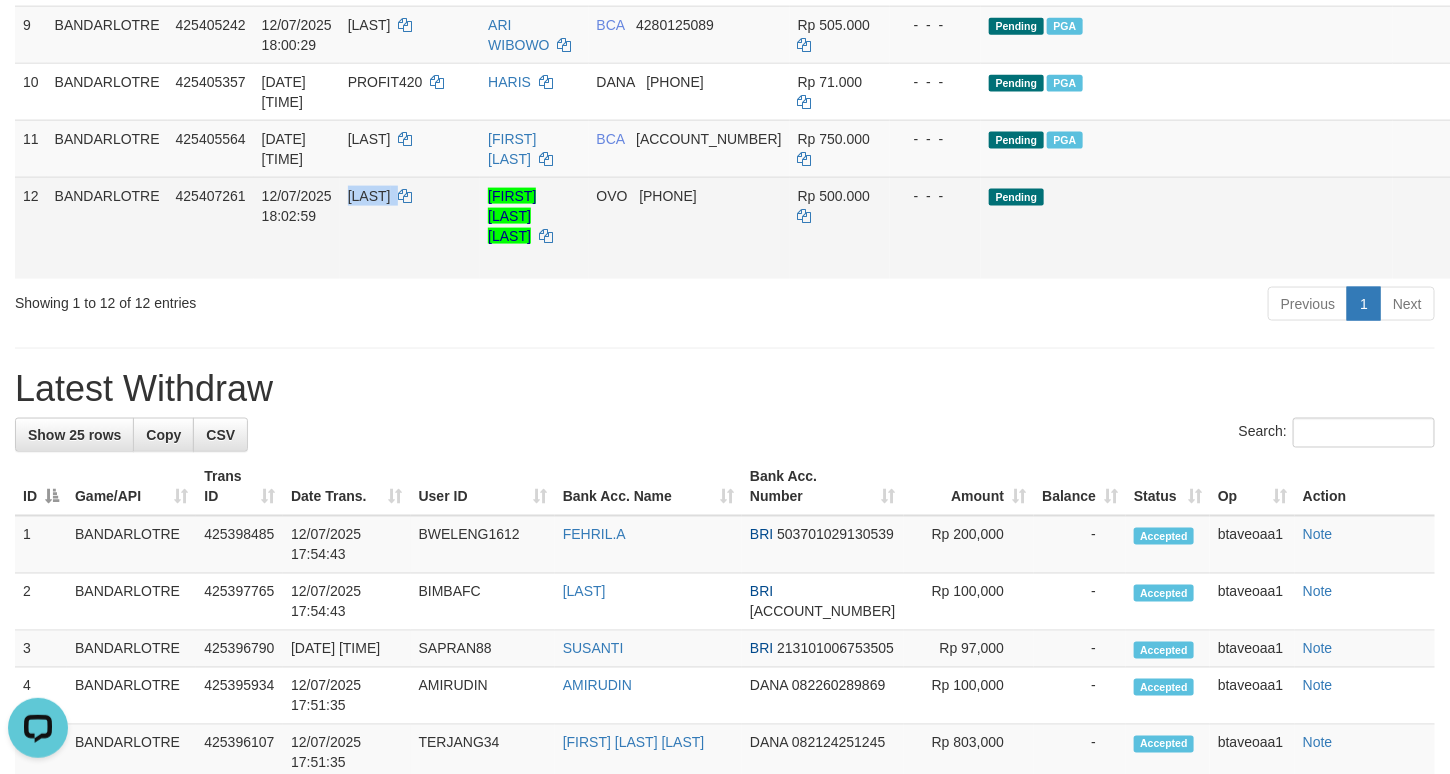 click on "Send PGA" at bounding box center [1500, 251] 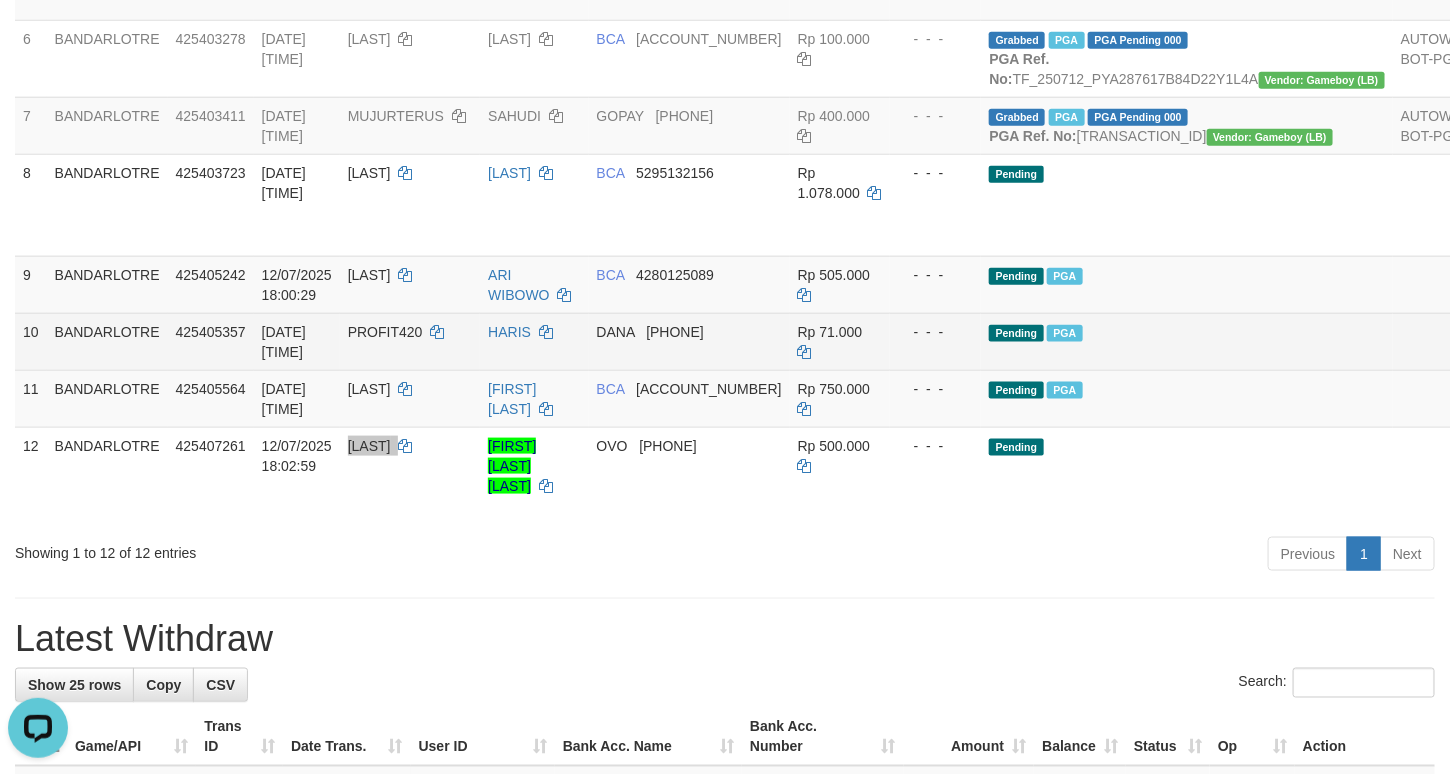 scroll, scrollTop: 499, scrollLeft: 0, axis: vertical 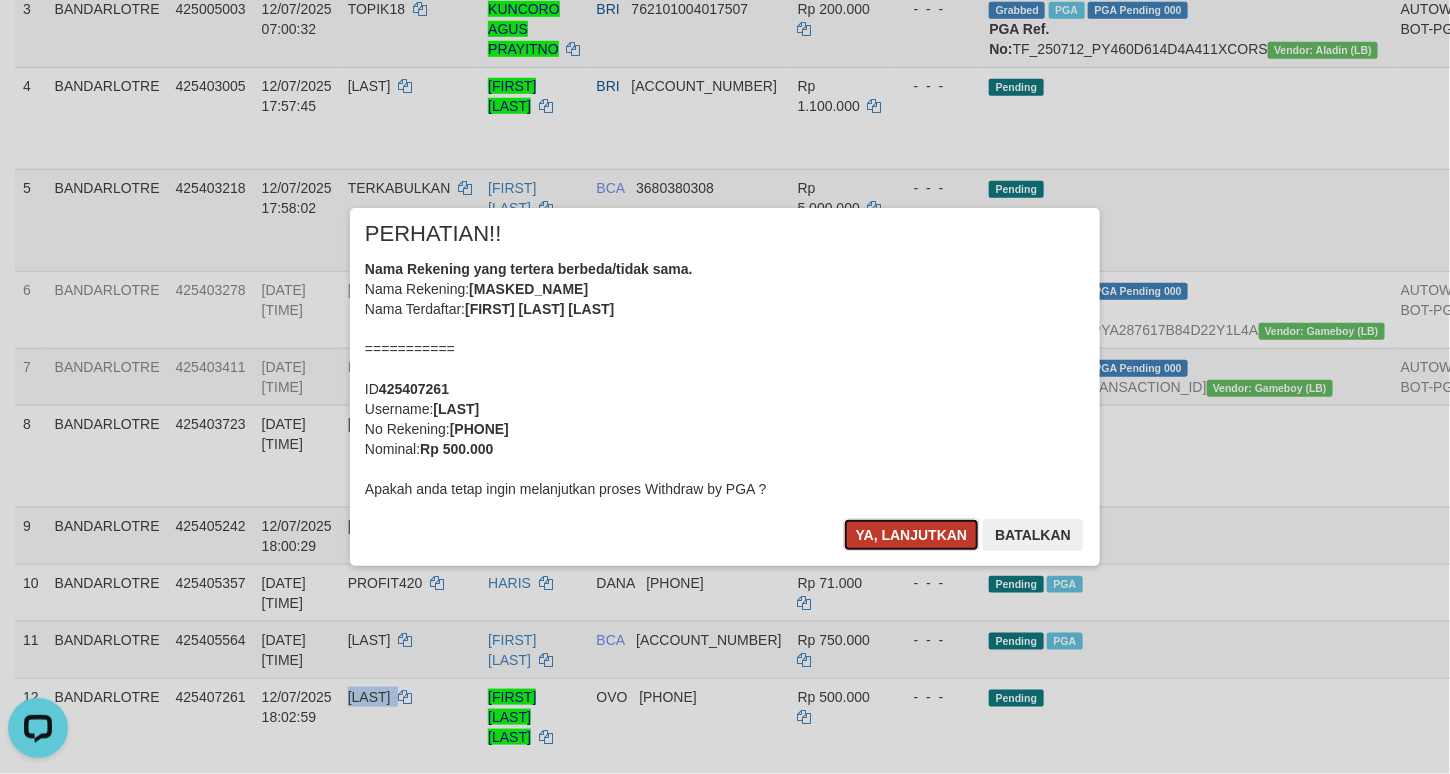 click on "Ya, lanjutkan" at bounding box center (912, 535) 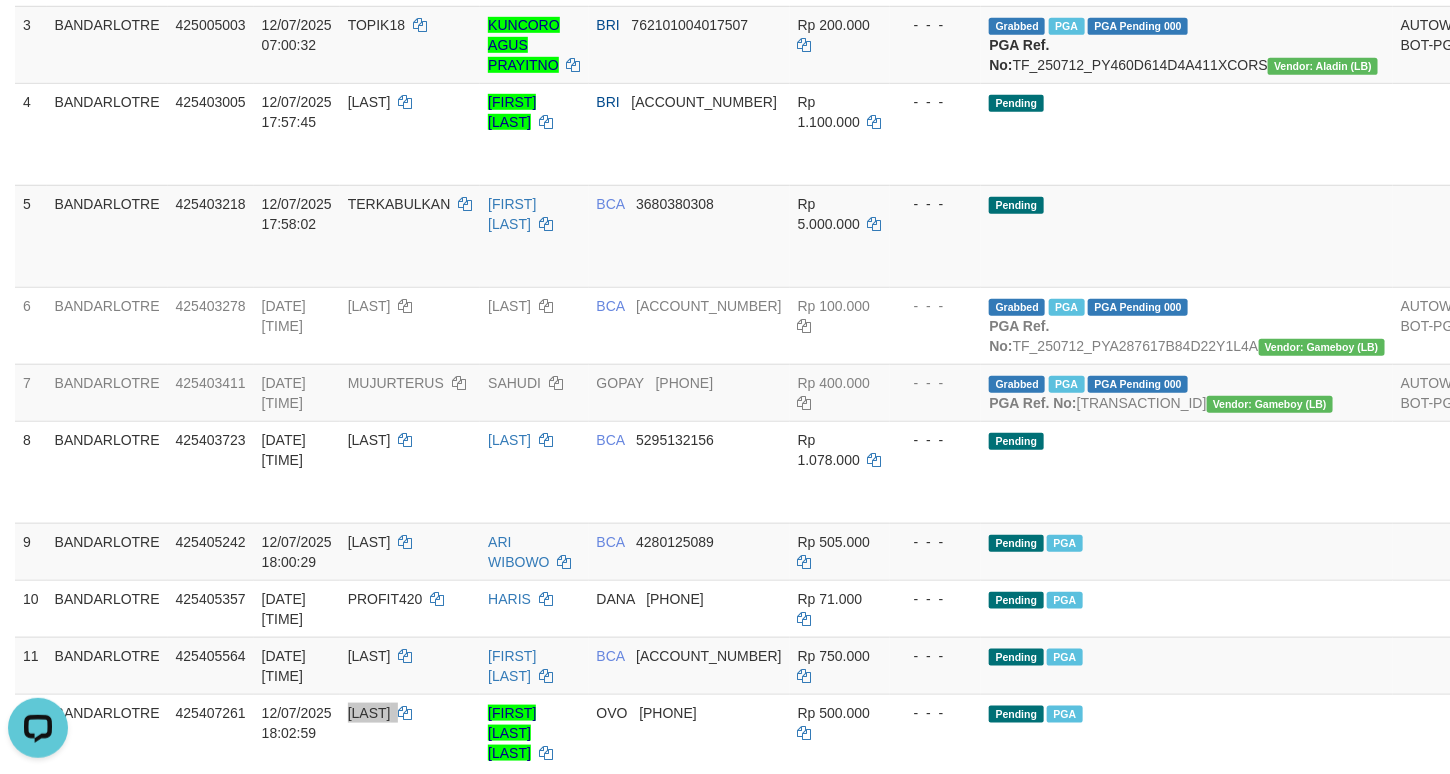 scroll, scrollTop: 0, scrollLeft: 0, axis: both 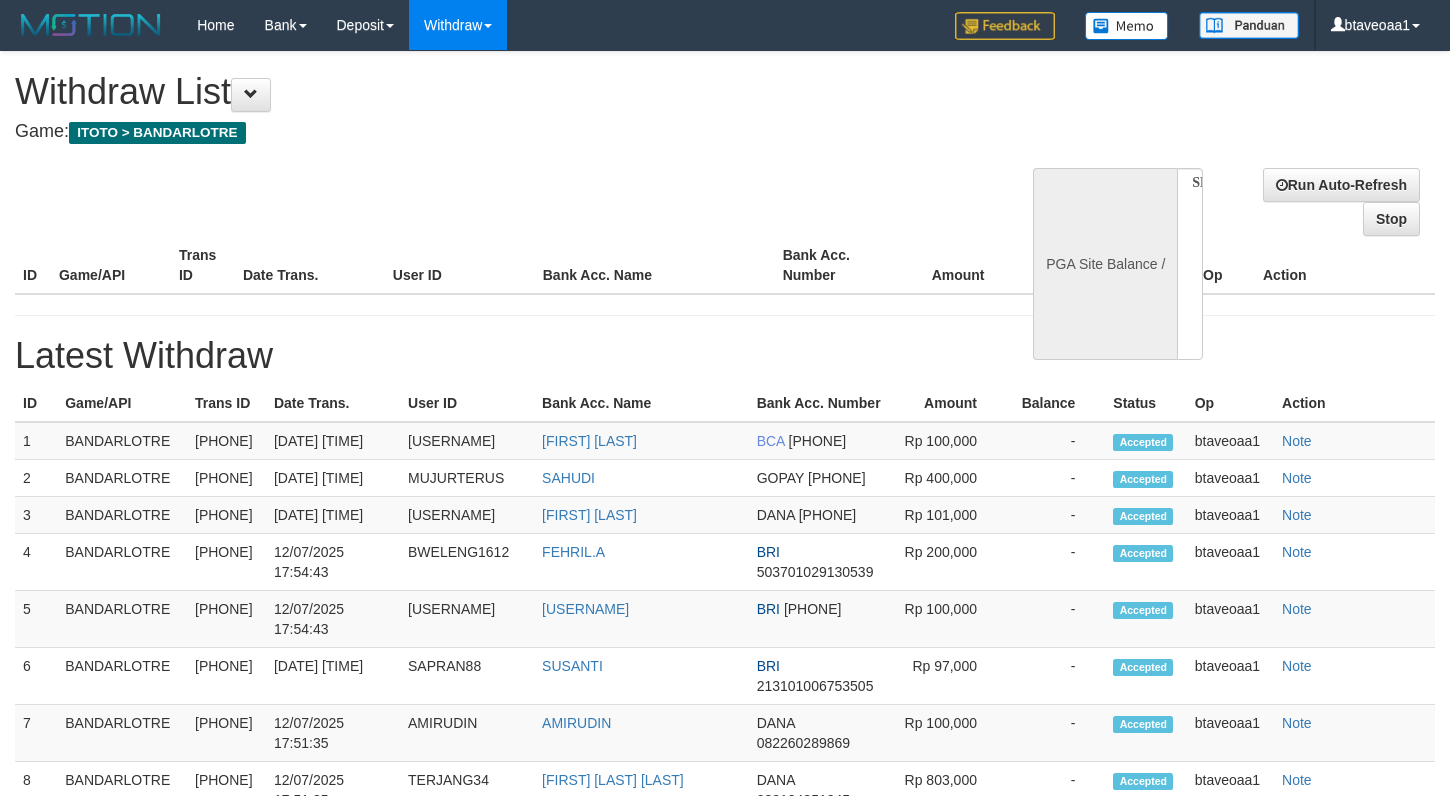 select 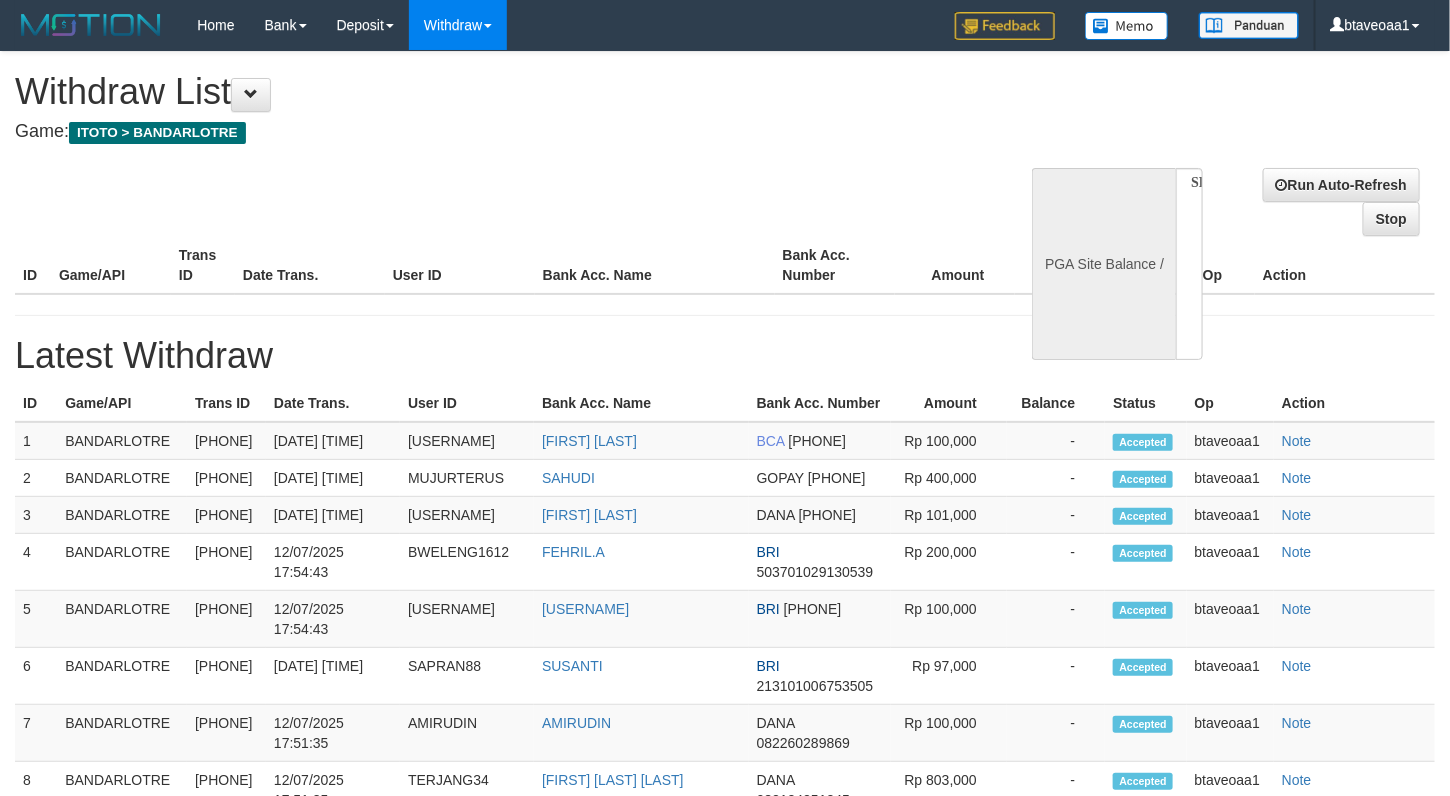 select on "**" 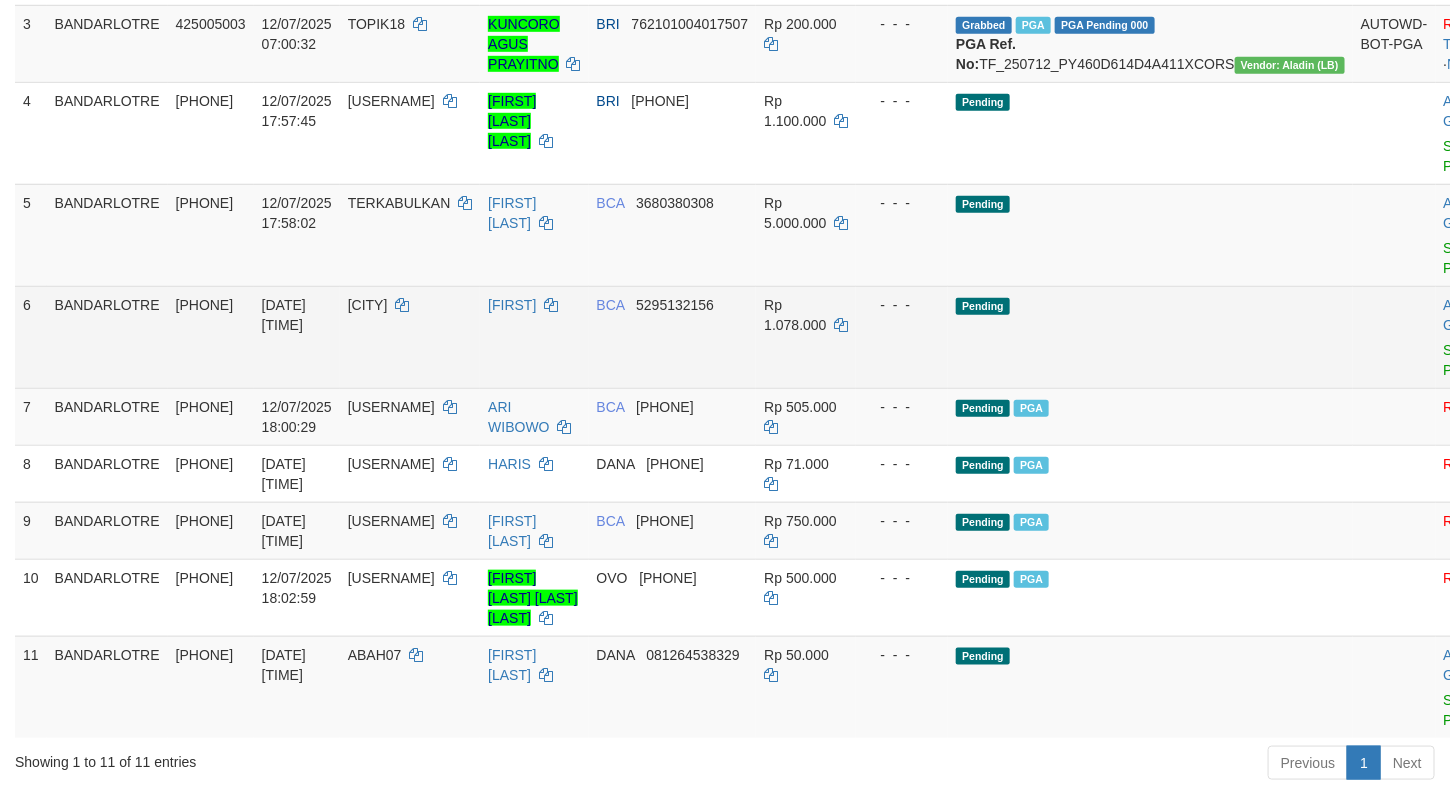 scroll, scrollTop: 499, scrollLeft: 0, axis: vertical 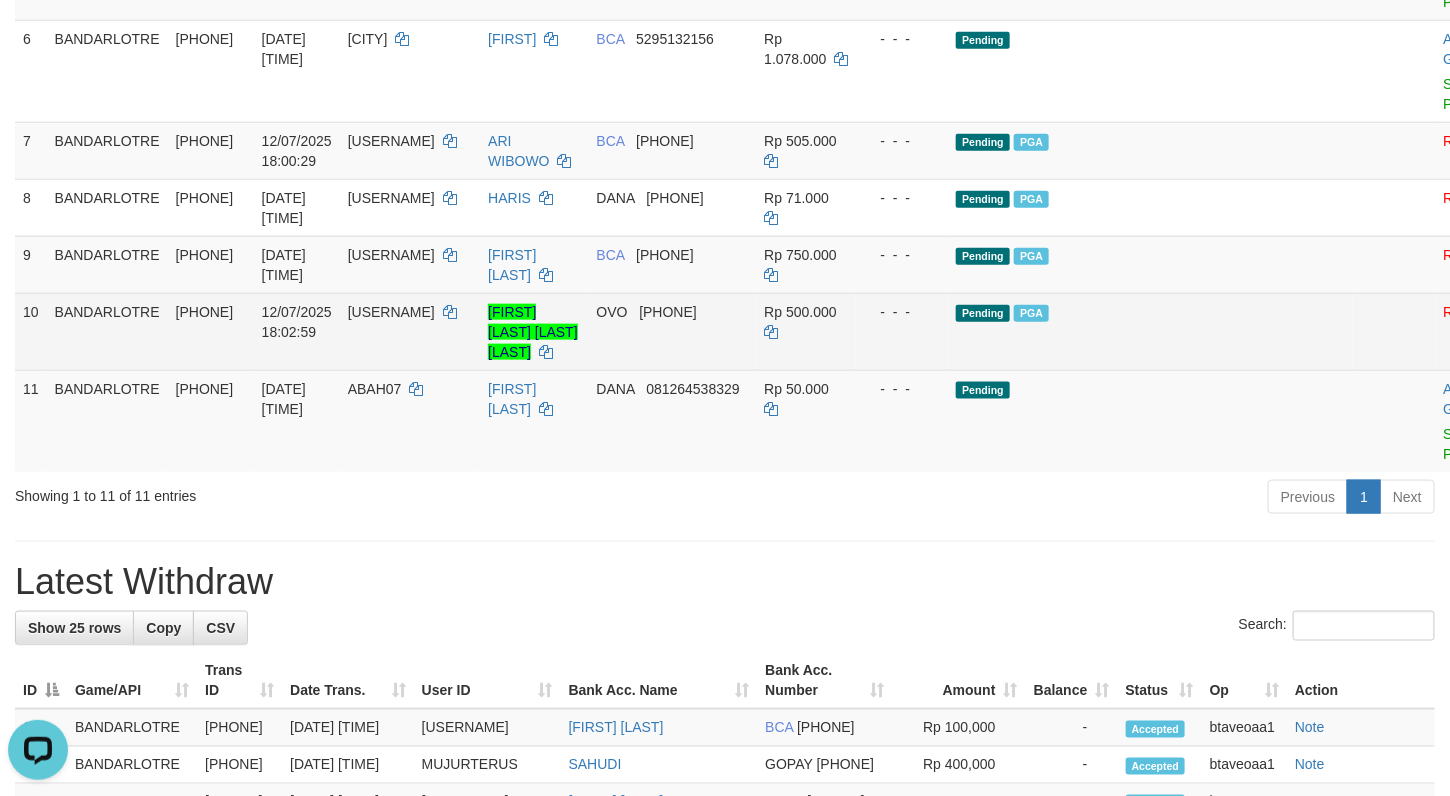 click on "[LAST]" at bounding box center (410, 331) 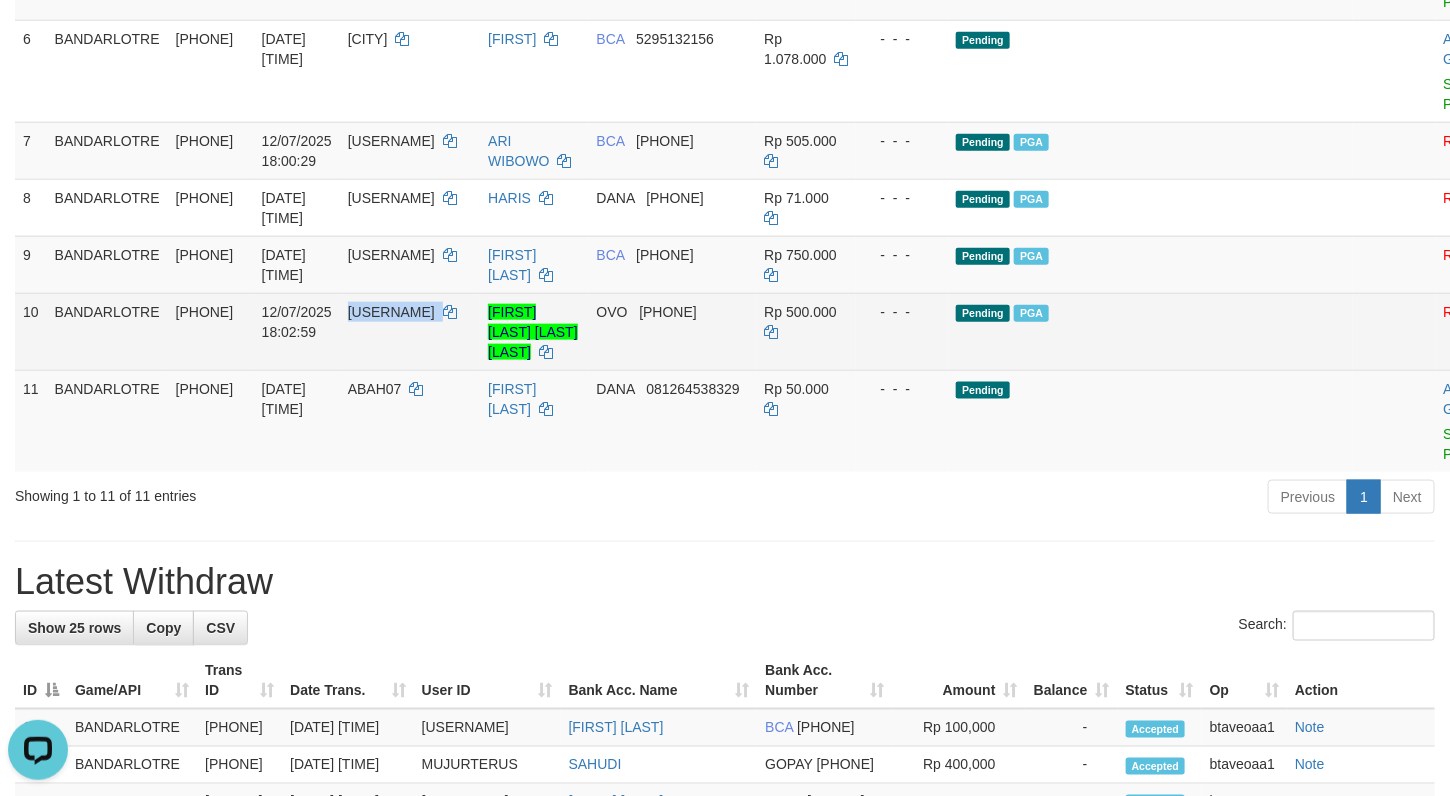 click on "[LAST]" at bounding box center [410, 331] 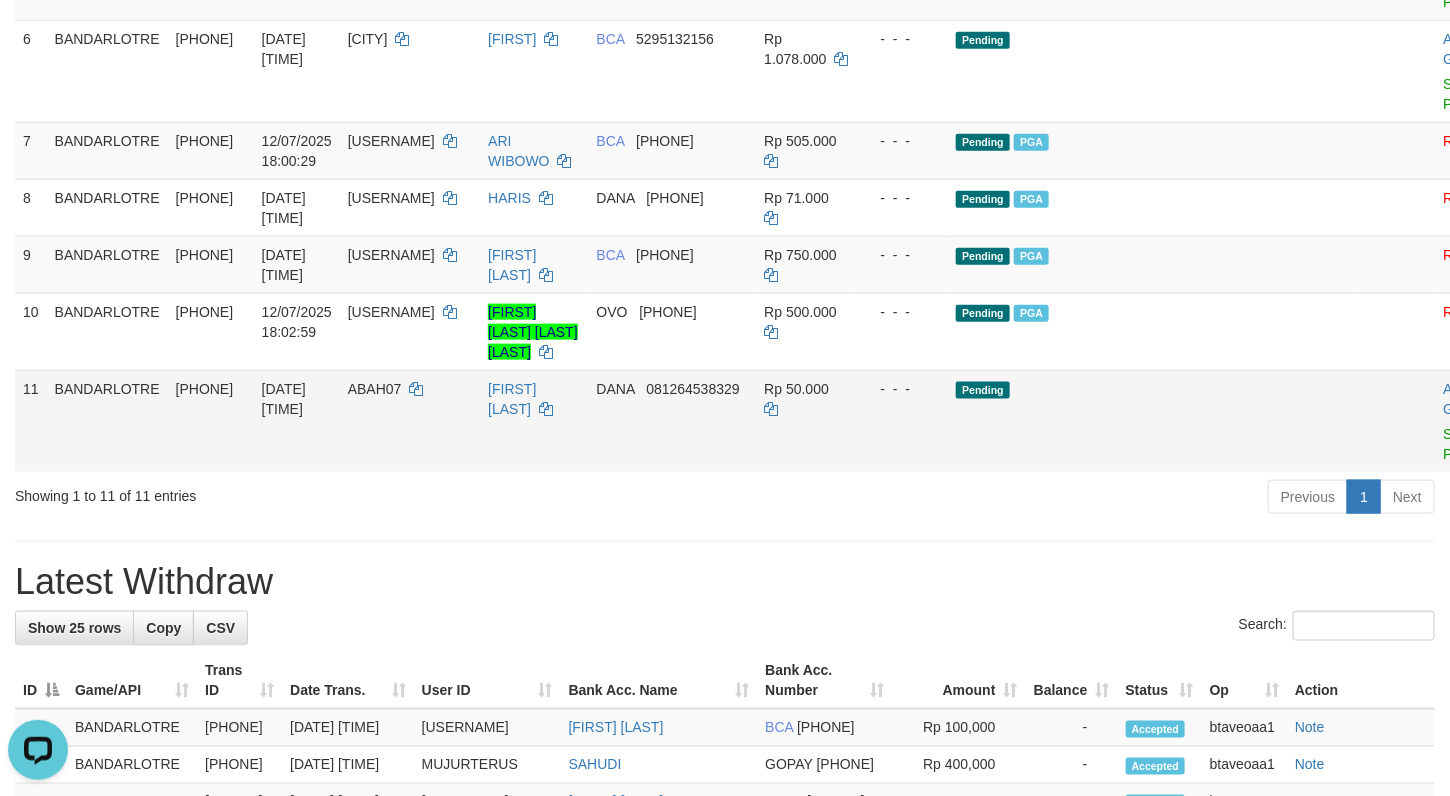 click on "ABAH07" at bounding box center [375, 389] 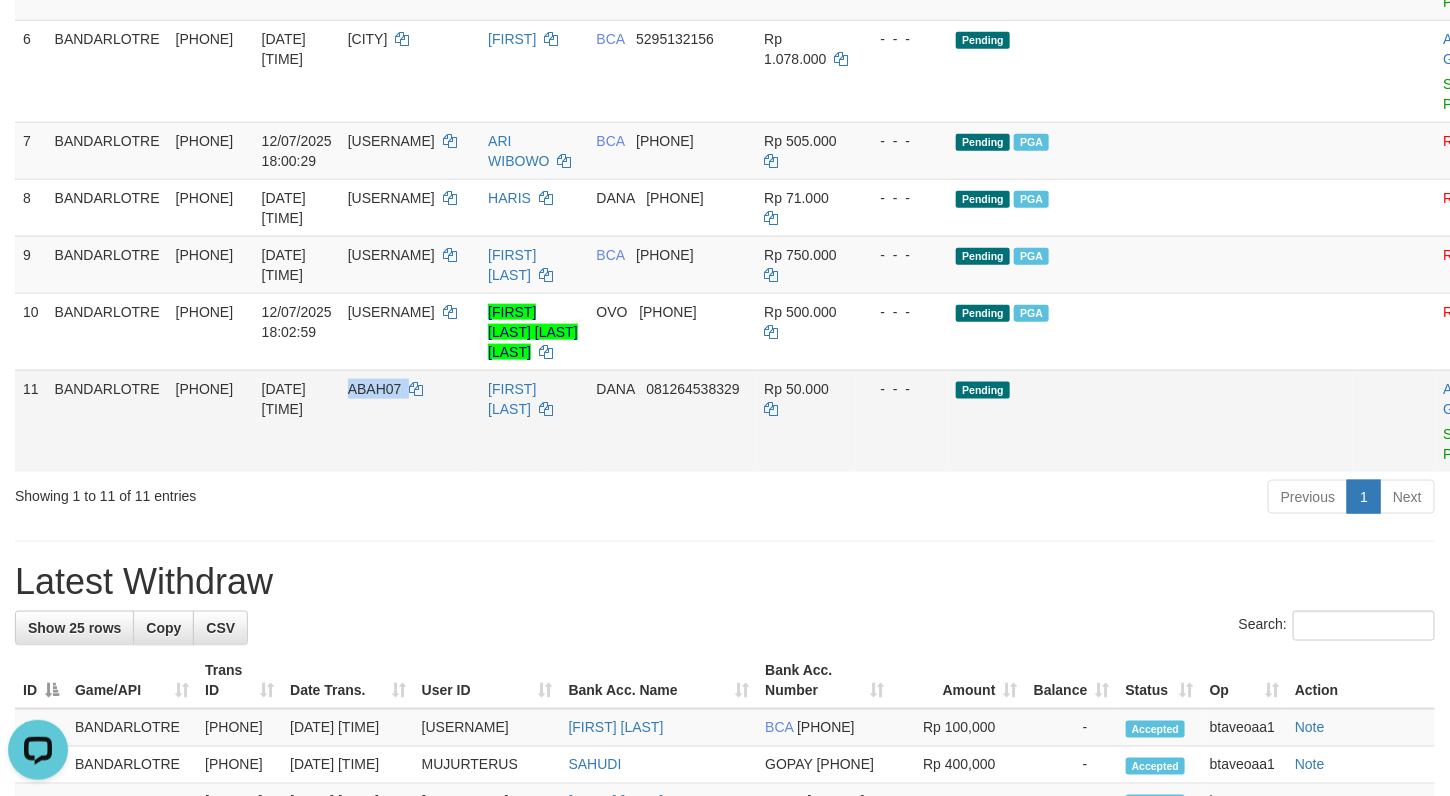 click on "ABAH07" at bounding box center [375, 389] 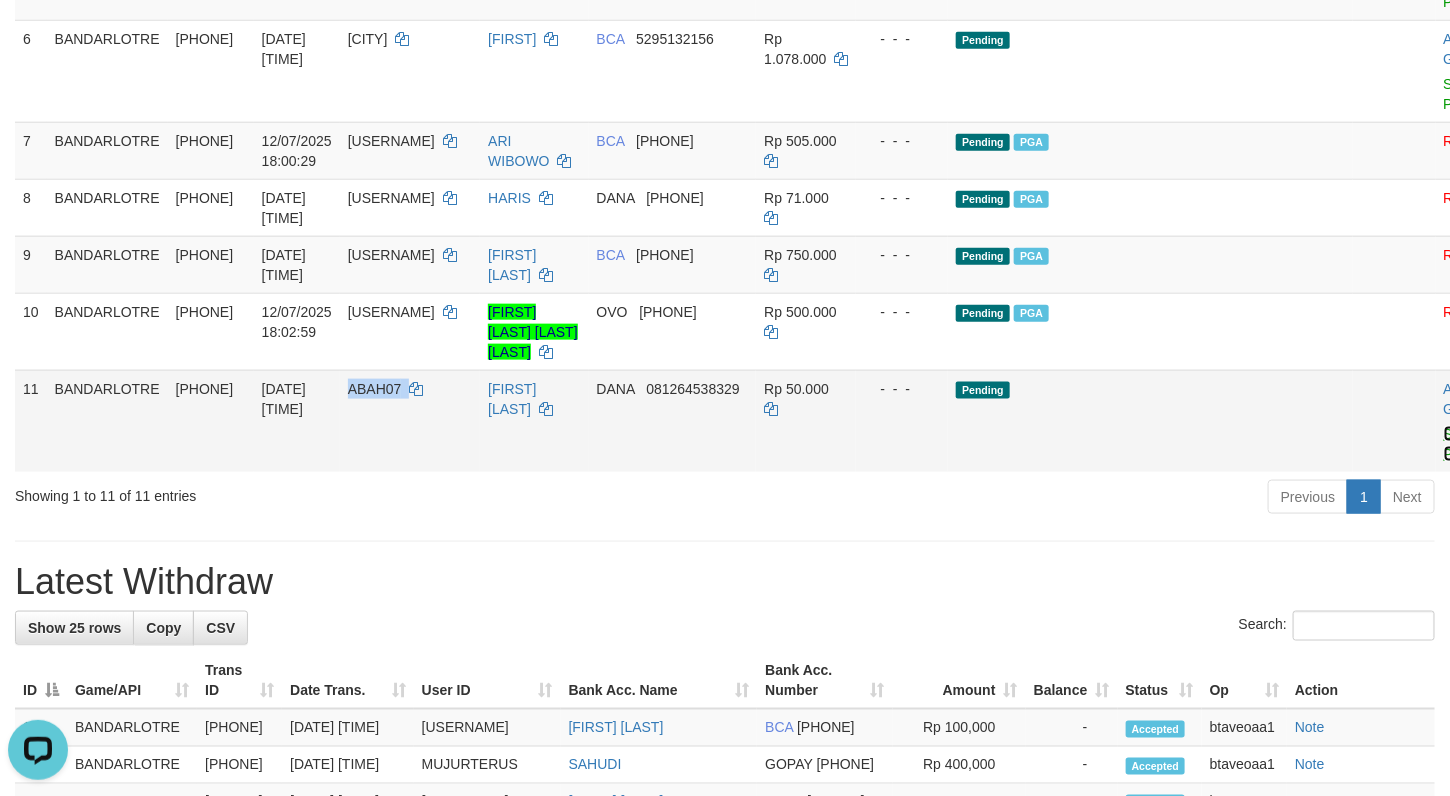 drag, startPoint x: 1341, startPoint y: 475, endPoint x: 1357, endPoint y: 471, distance: 16.492422 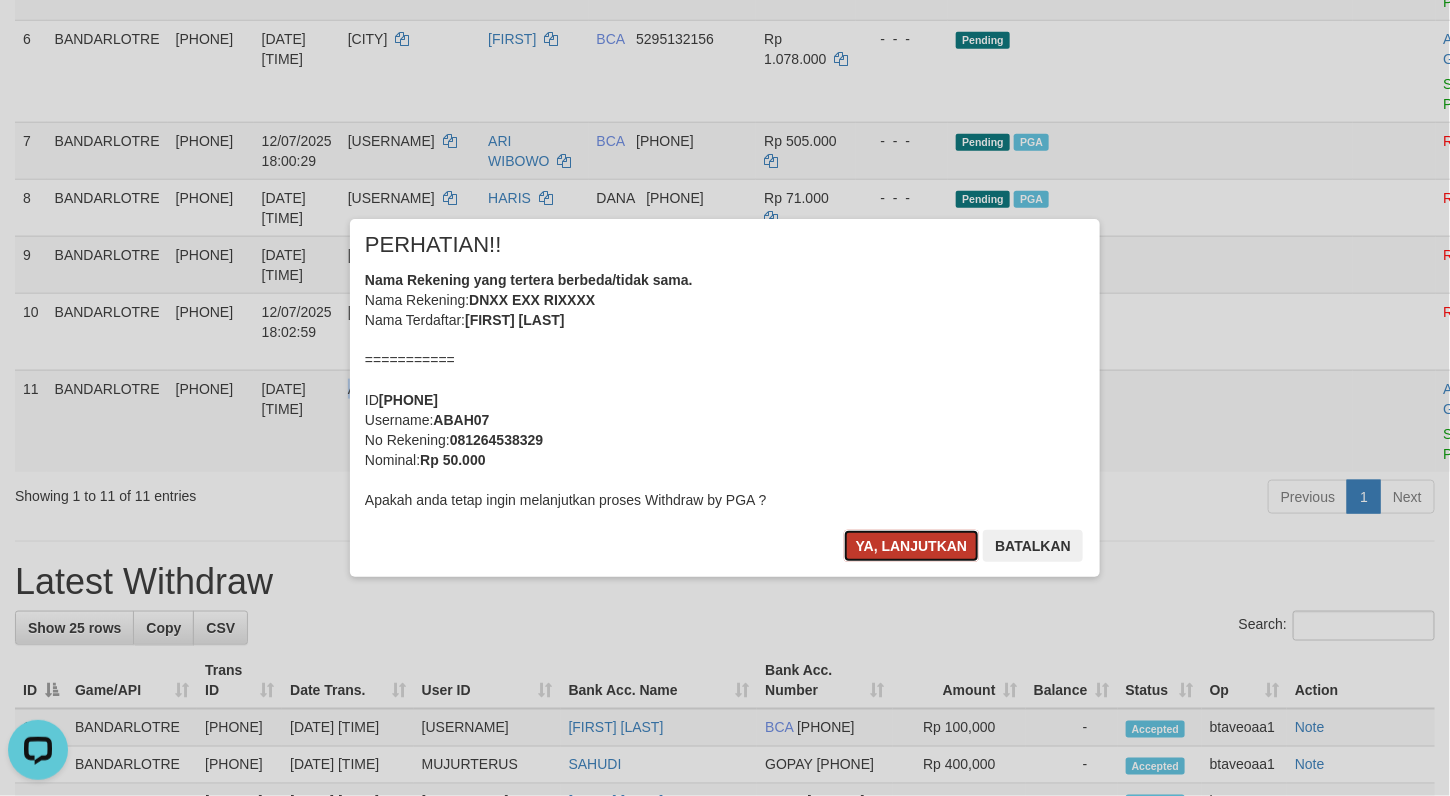 click on "Ya, lanjutkan" at bounding box center (912, 546) 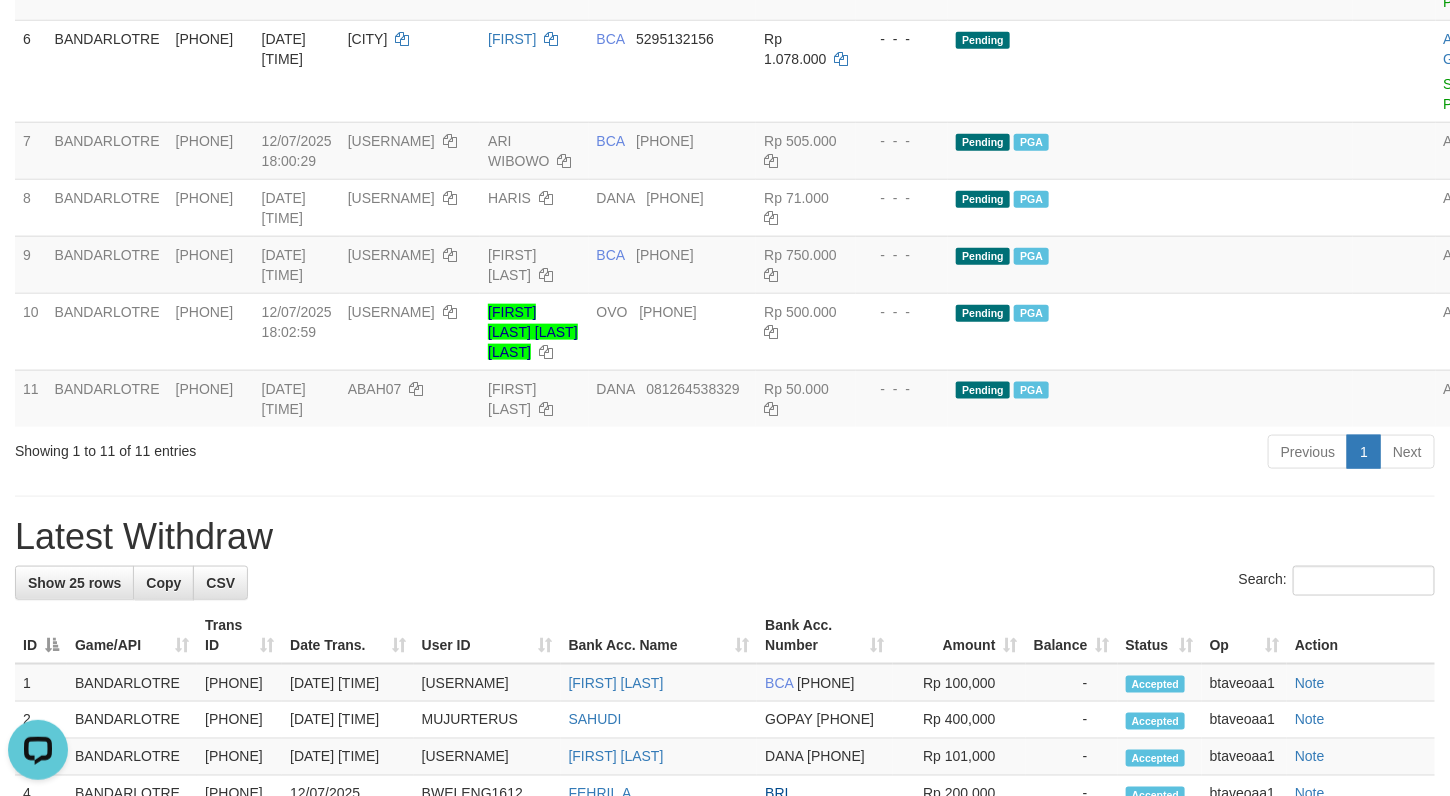 drag, startPoint x: 520, startPoint y: 547, endPoint x: 499, endPoint y: 522, distance: 32.649654 